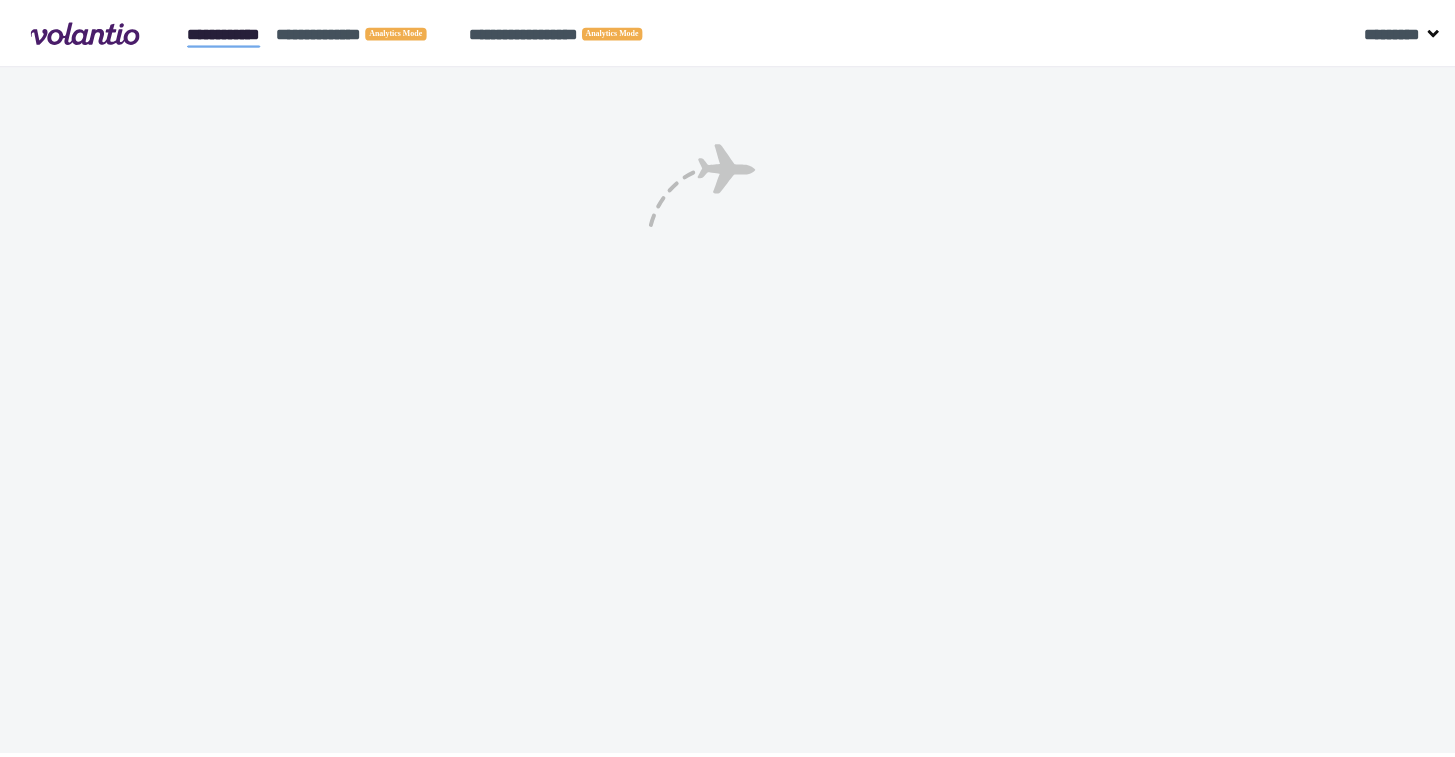 scroll, scrollTop: 0, scrollLeft: 0, axis: both 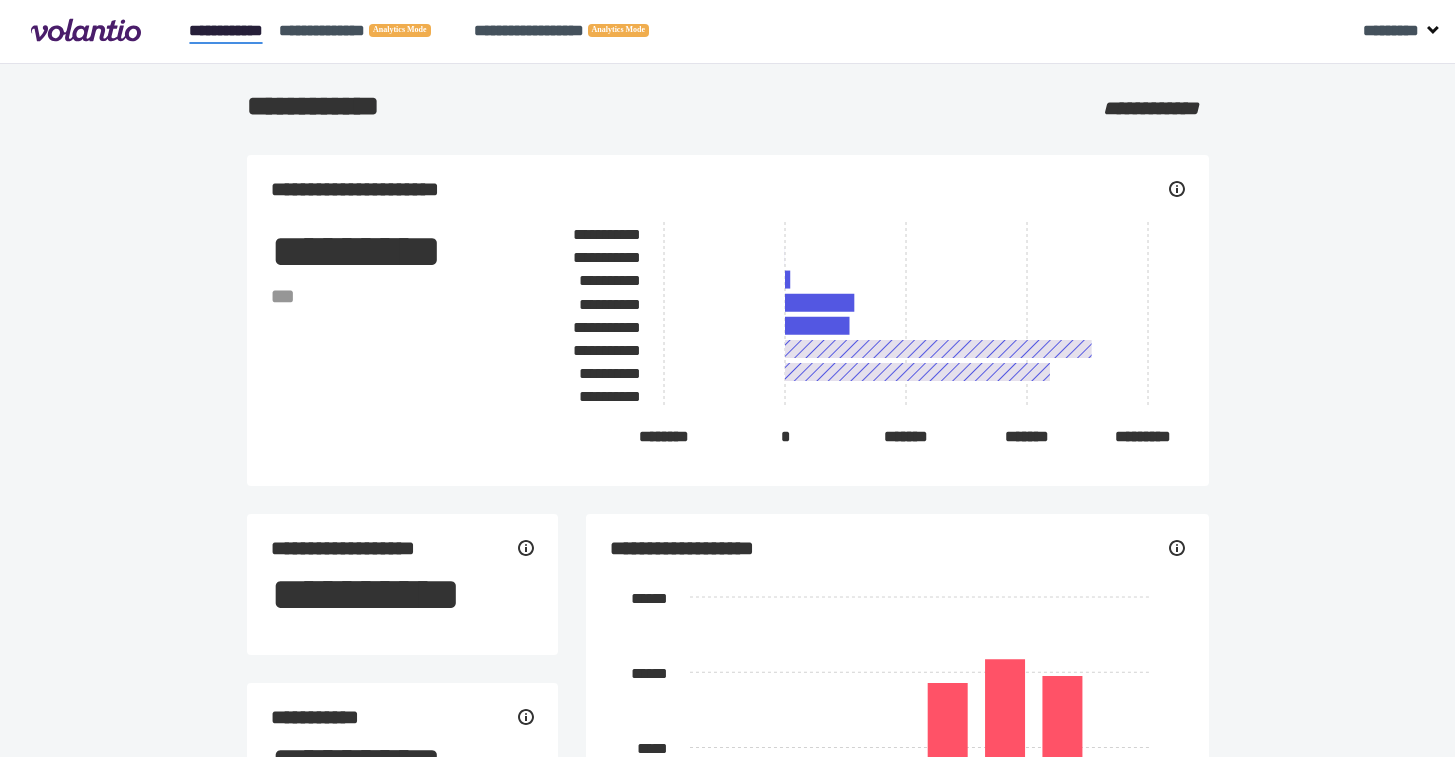 click on "**********" at bounding box center [727, 32] 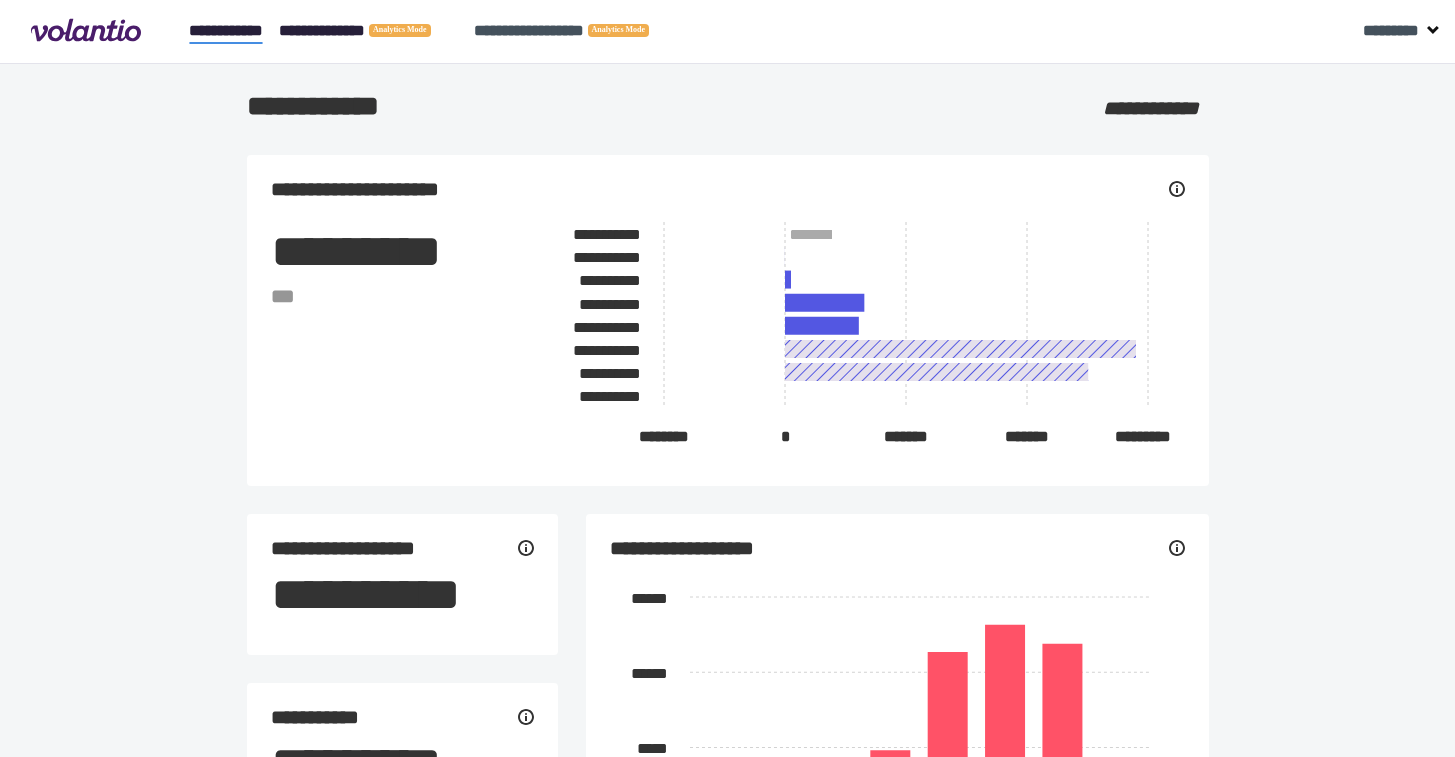 click on "**********" at bounding box center [368, 31] 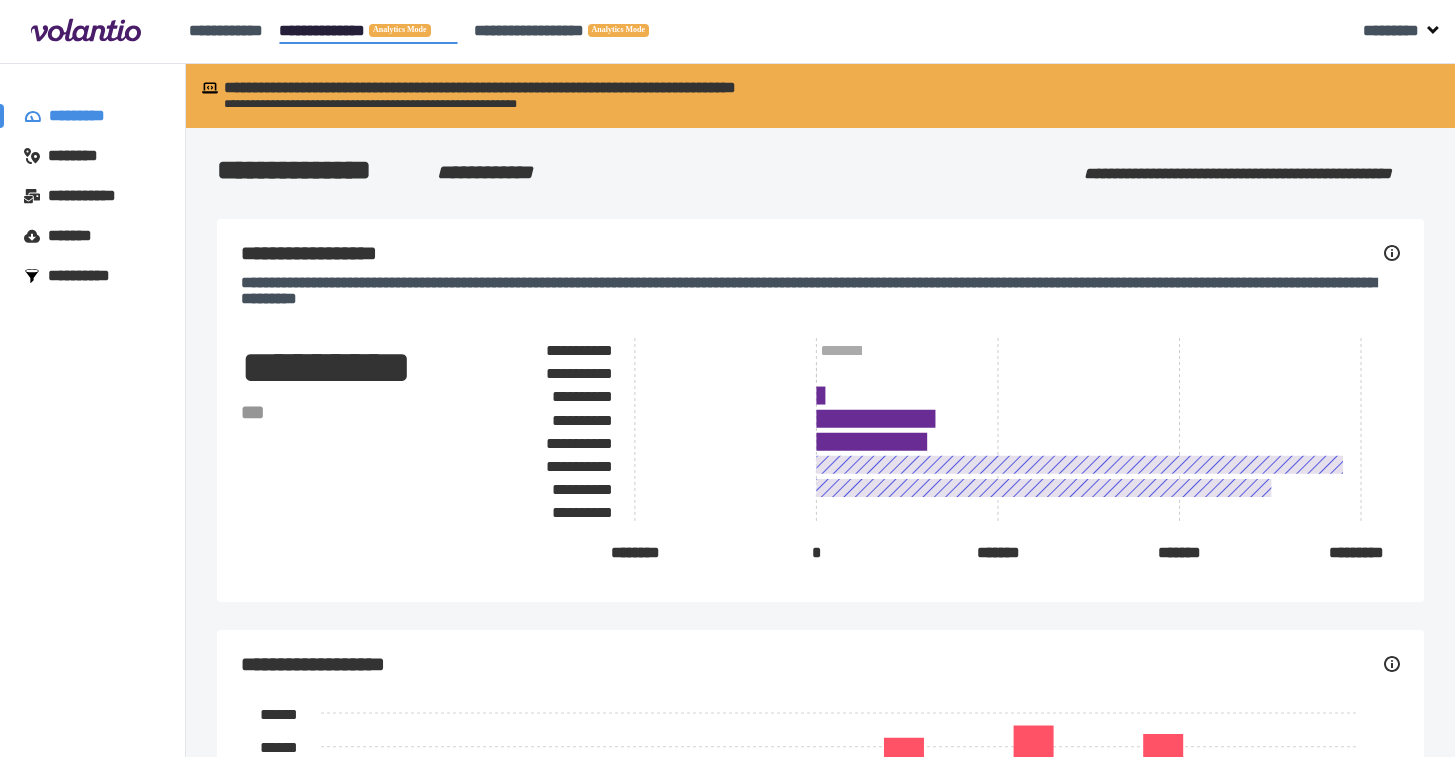 click on "*******" at bounding box center [75, 236] 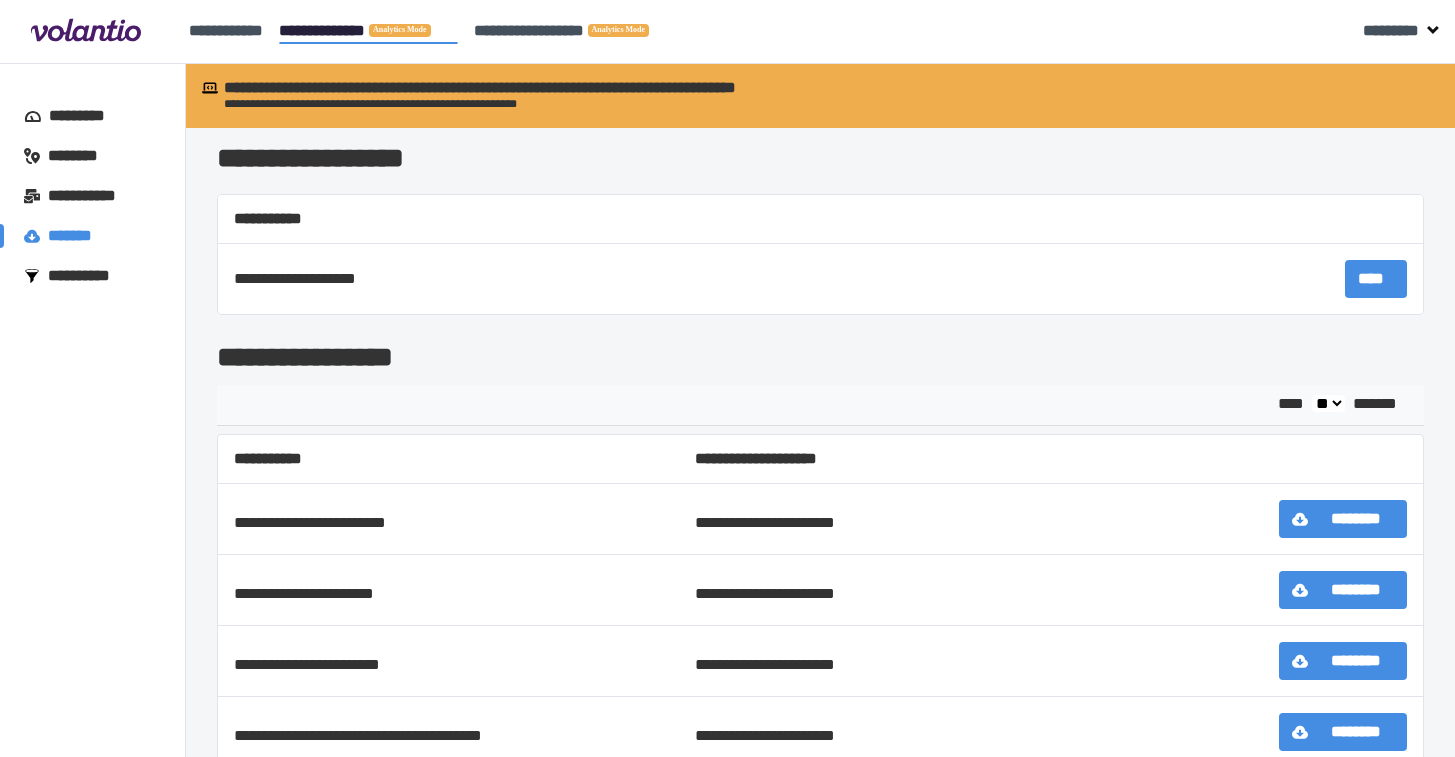 click on "**********" at bounding box center (88, 276) 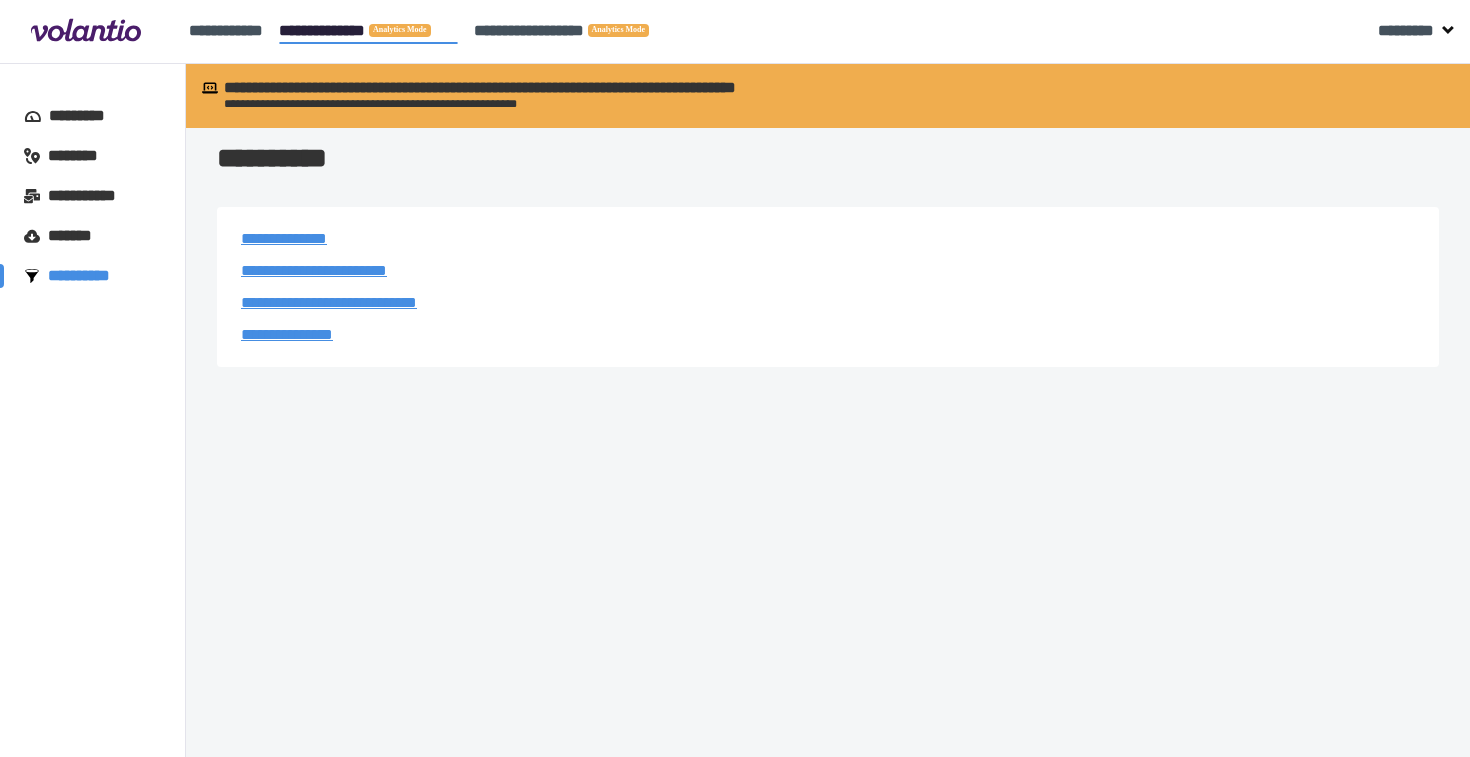 click on "**********" at bounding box center (284, 238) 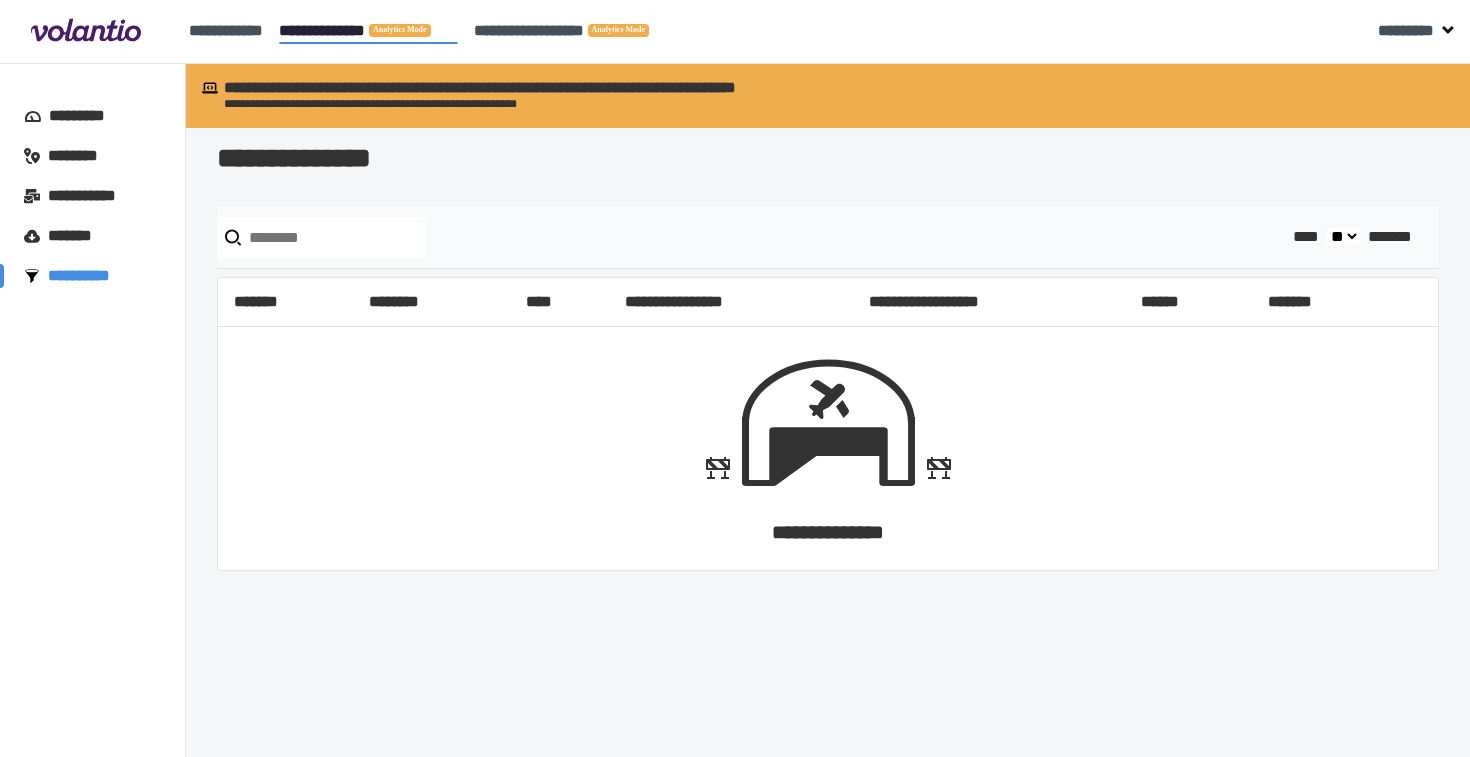 click on "**********" at bounding box center (88, 276) 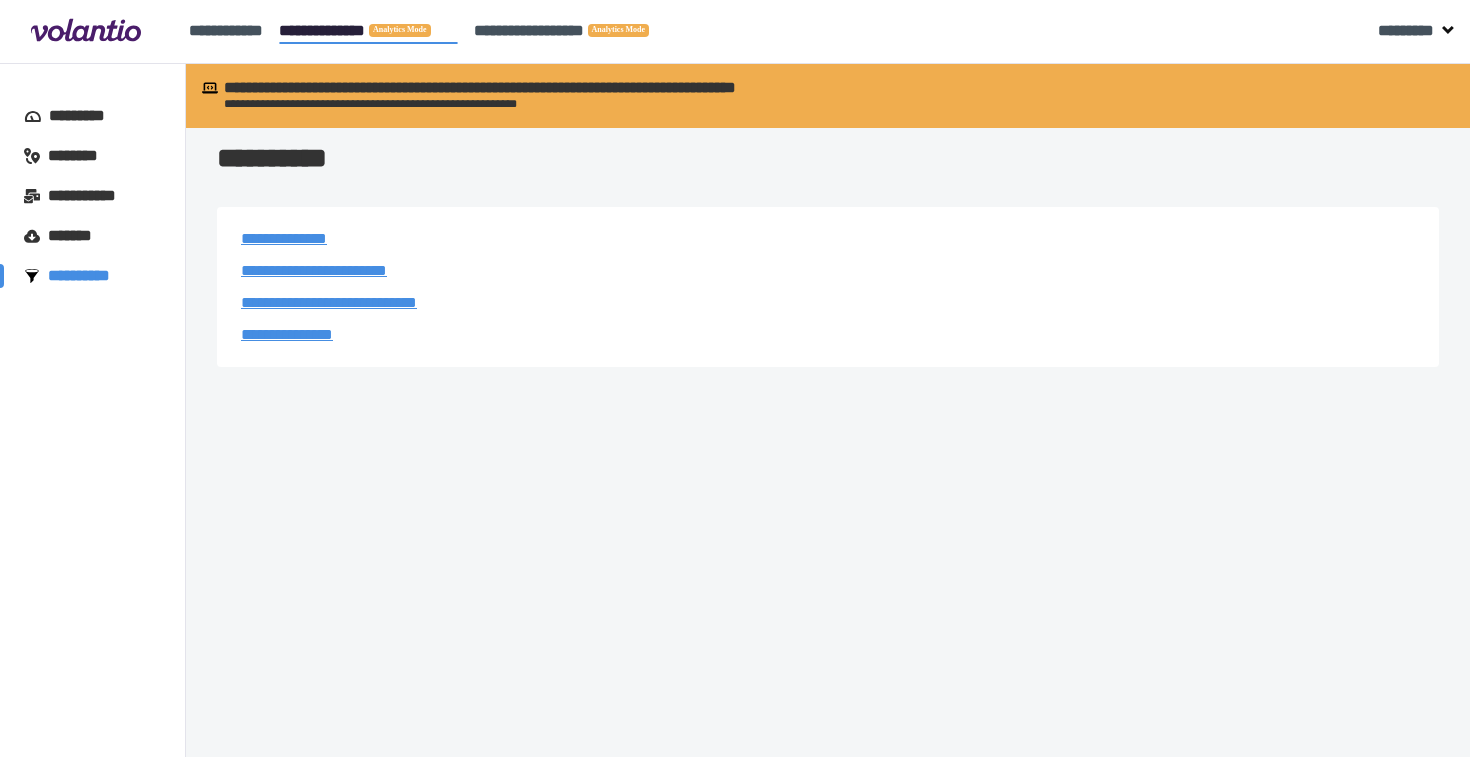 click on "**********" at bounding box center (314, 270) 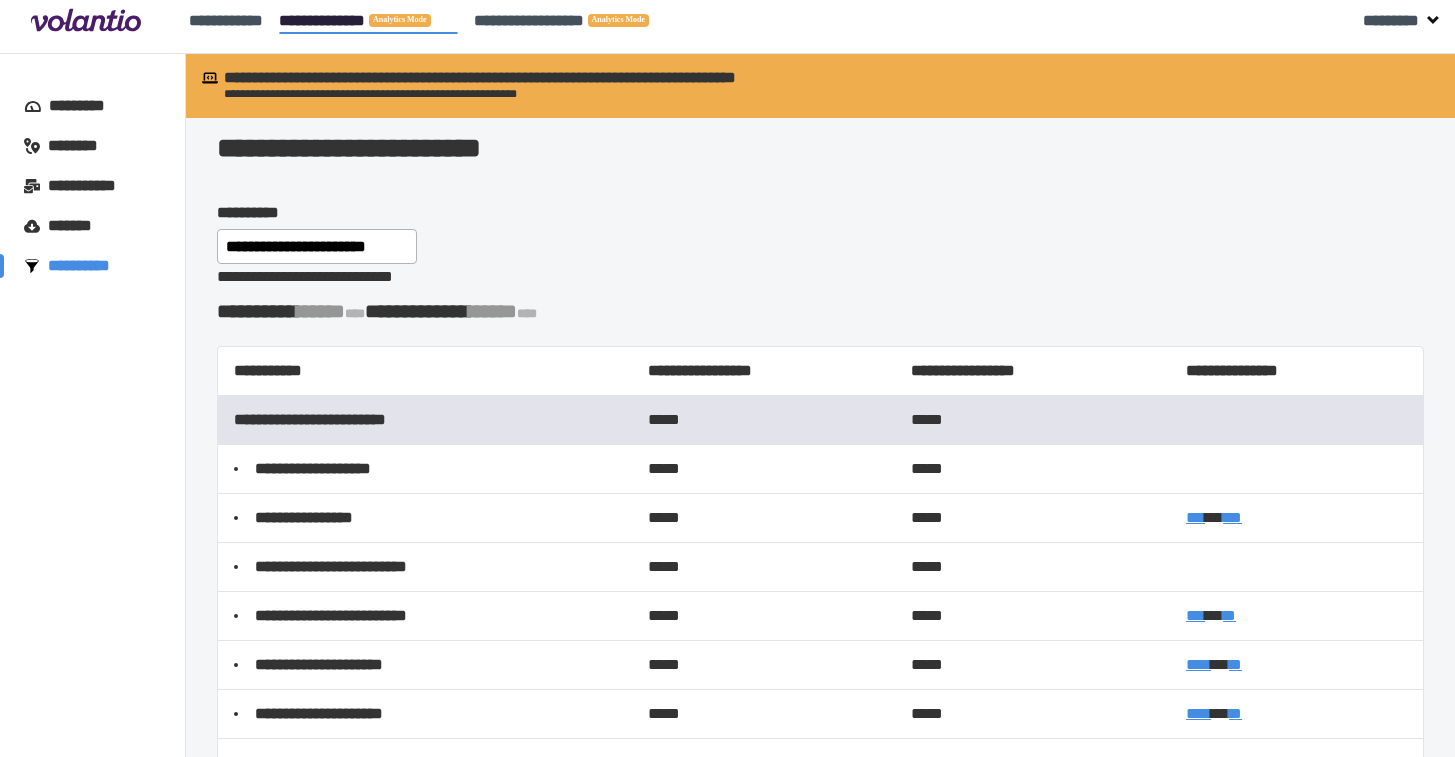 scroll, scrollTop: 11, scrollLeft: 0, axis: vertical 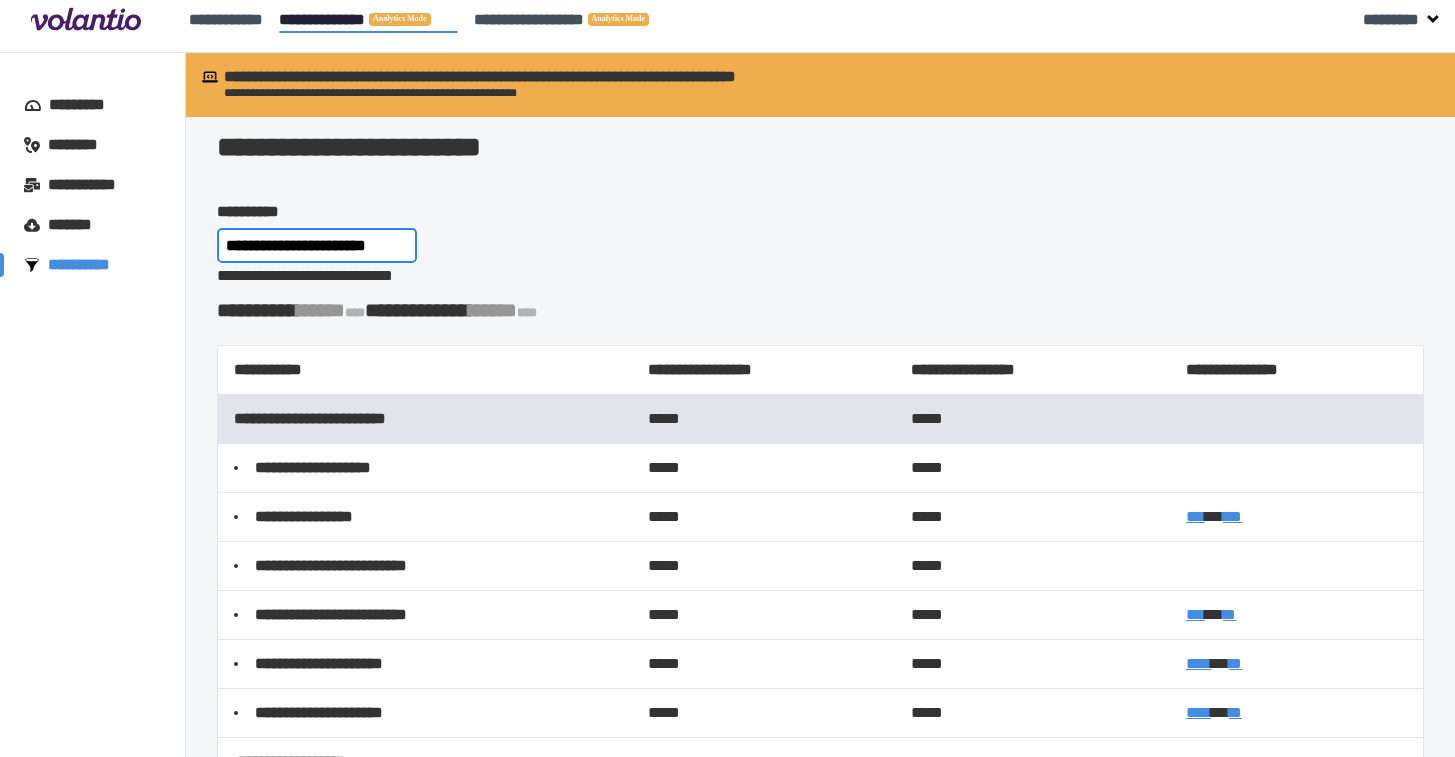 click on "**********" at bounding box center [317, 245] 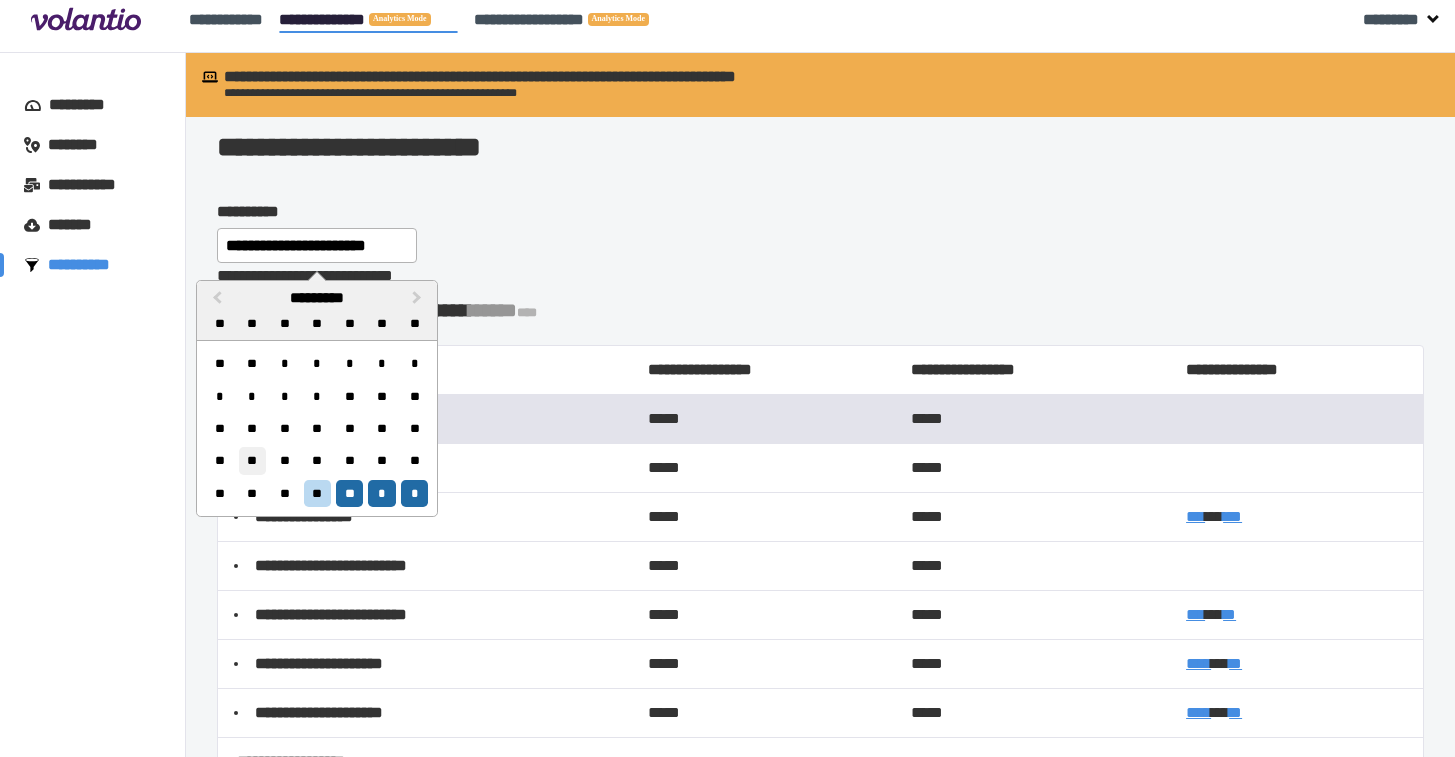click on "**" at bounding box center (252, 460) 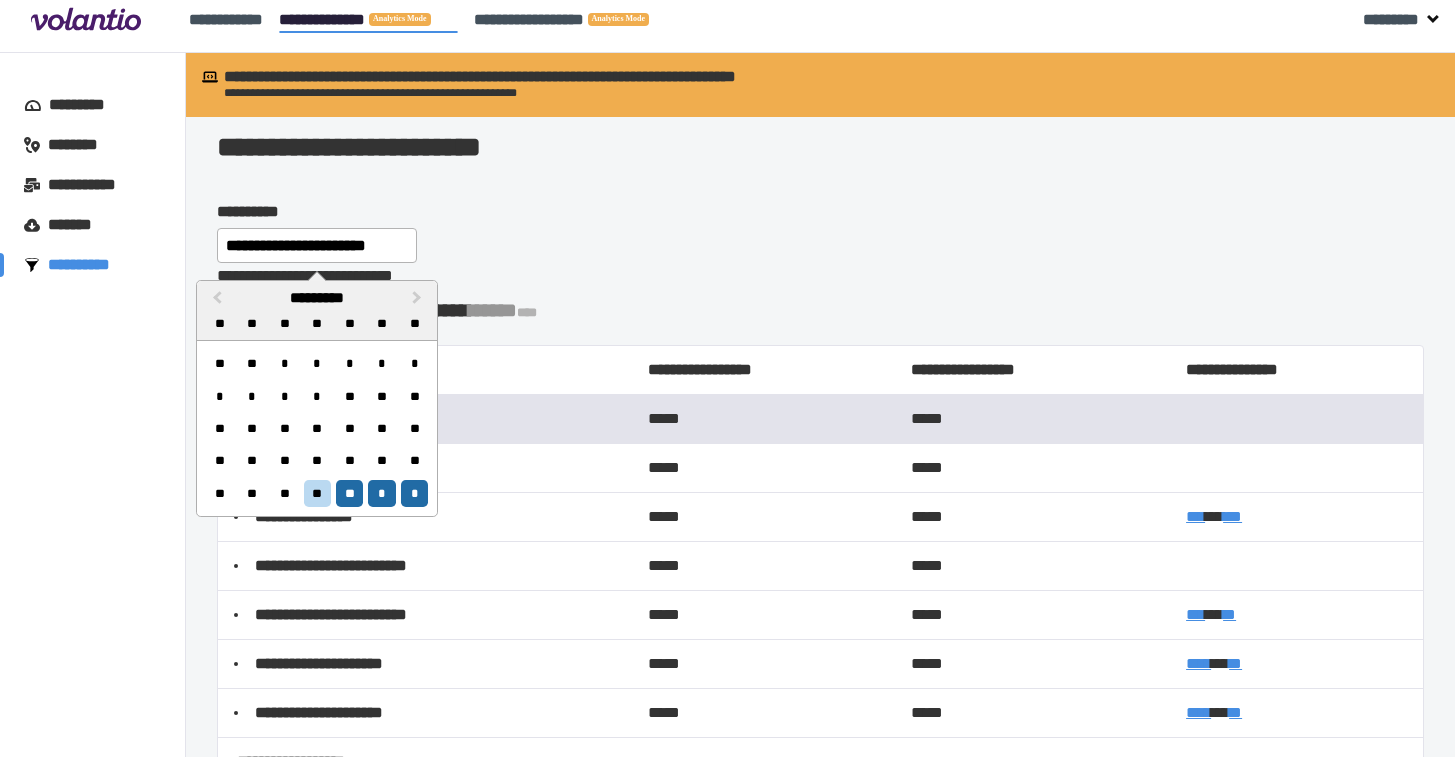 type on "**********" 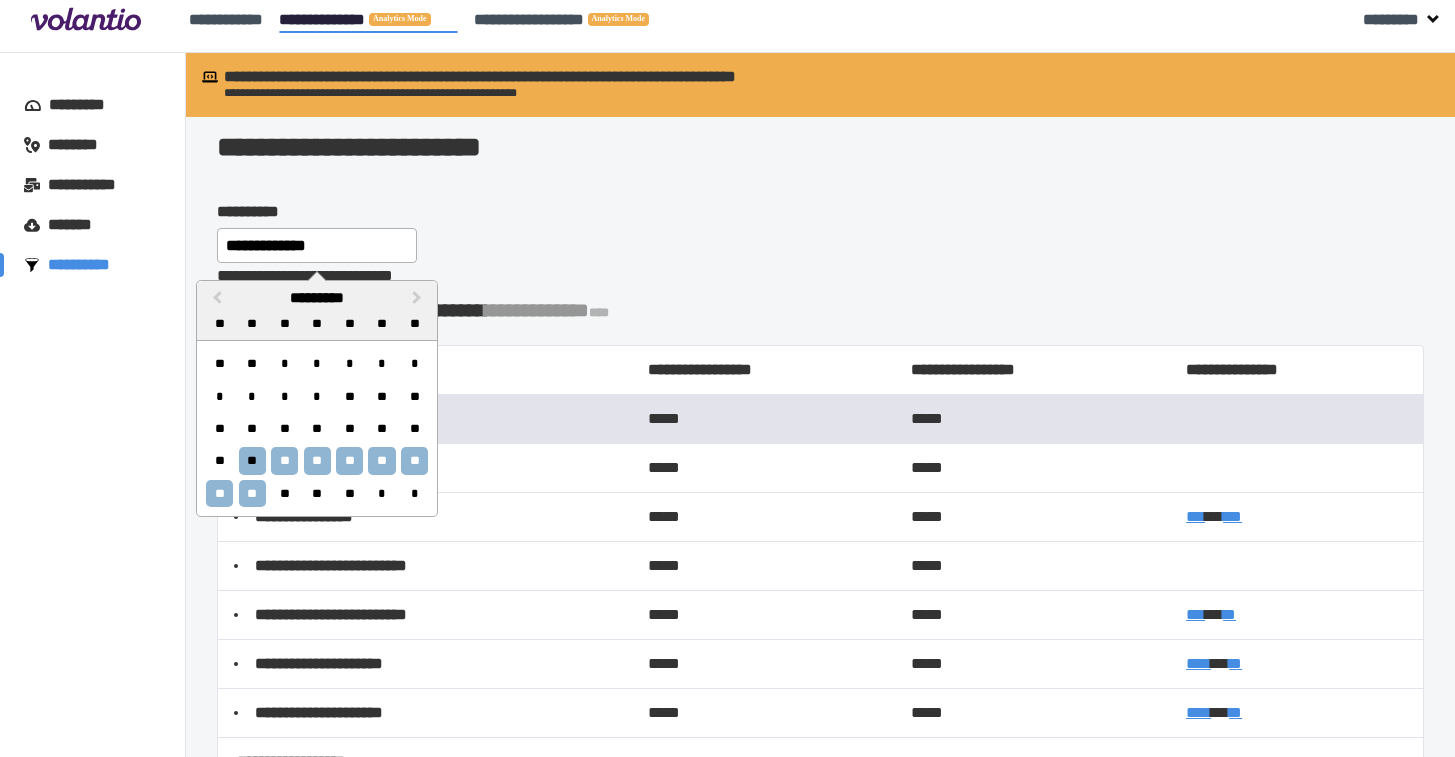 click on "**" at bounding box center (252, 493) 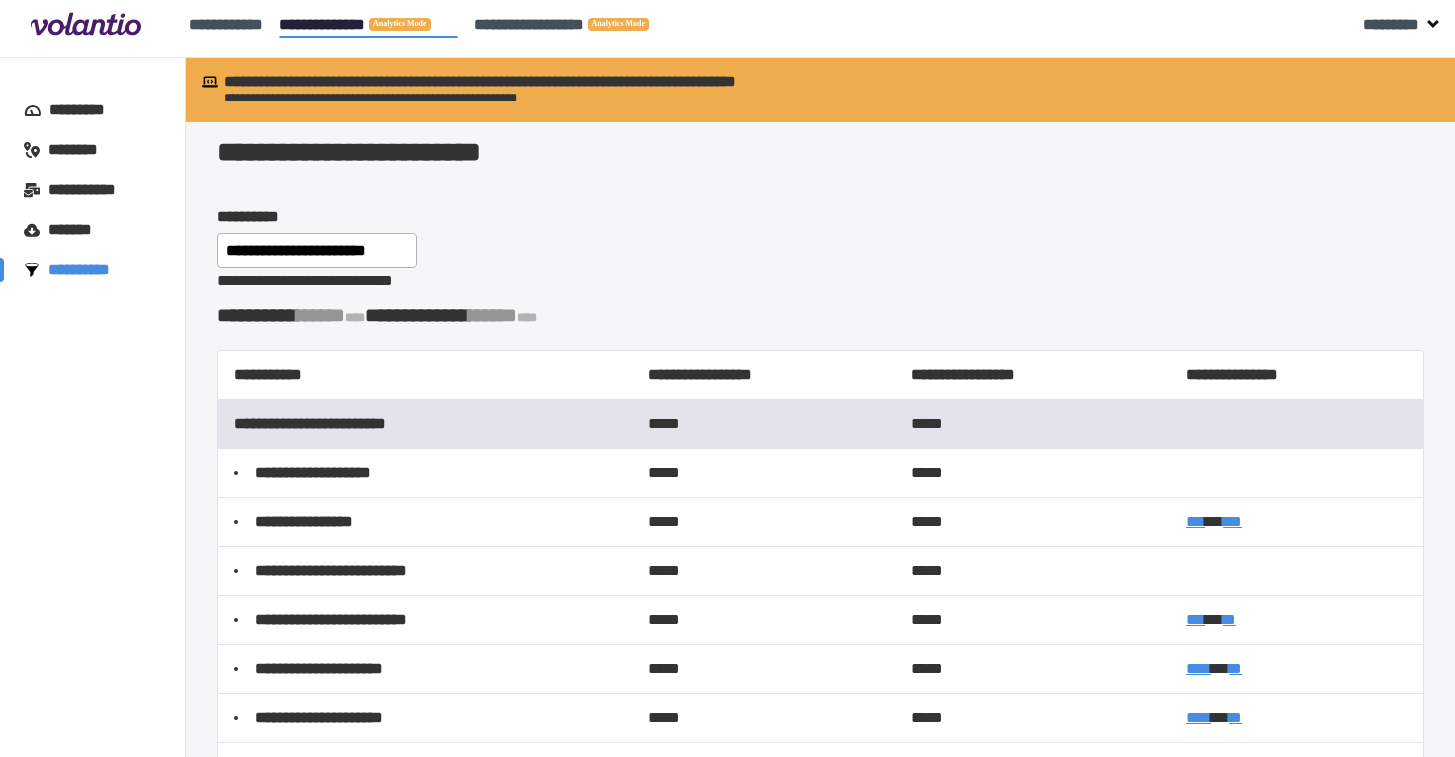 scroll, scrollTop: 8, scrollLeft: 0, axis: vertical 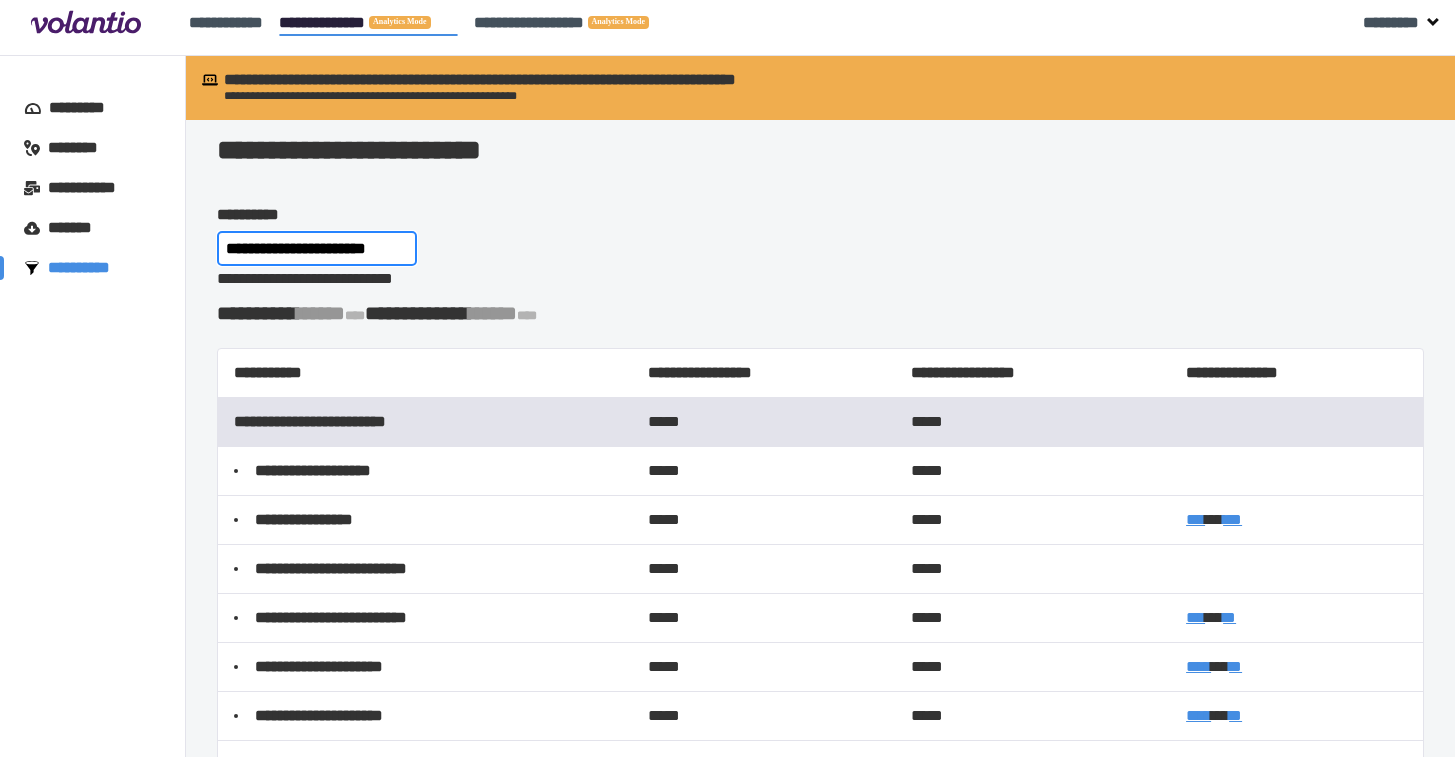 click on "**********" at bounding box center (317, 248) 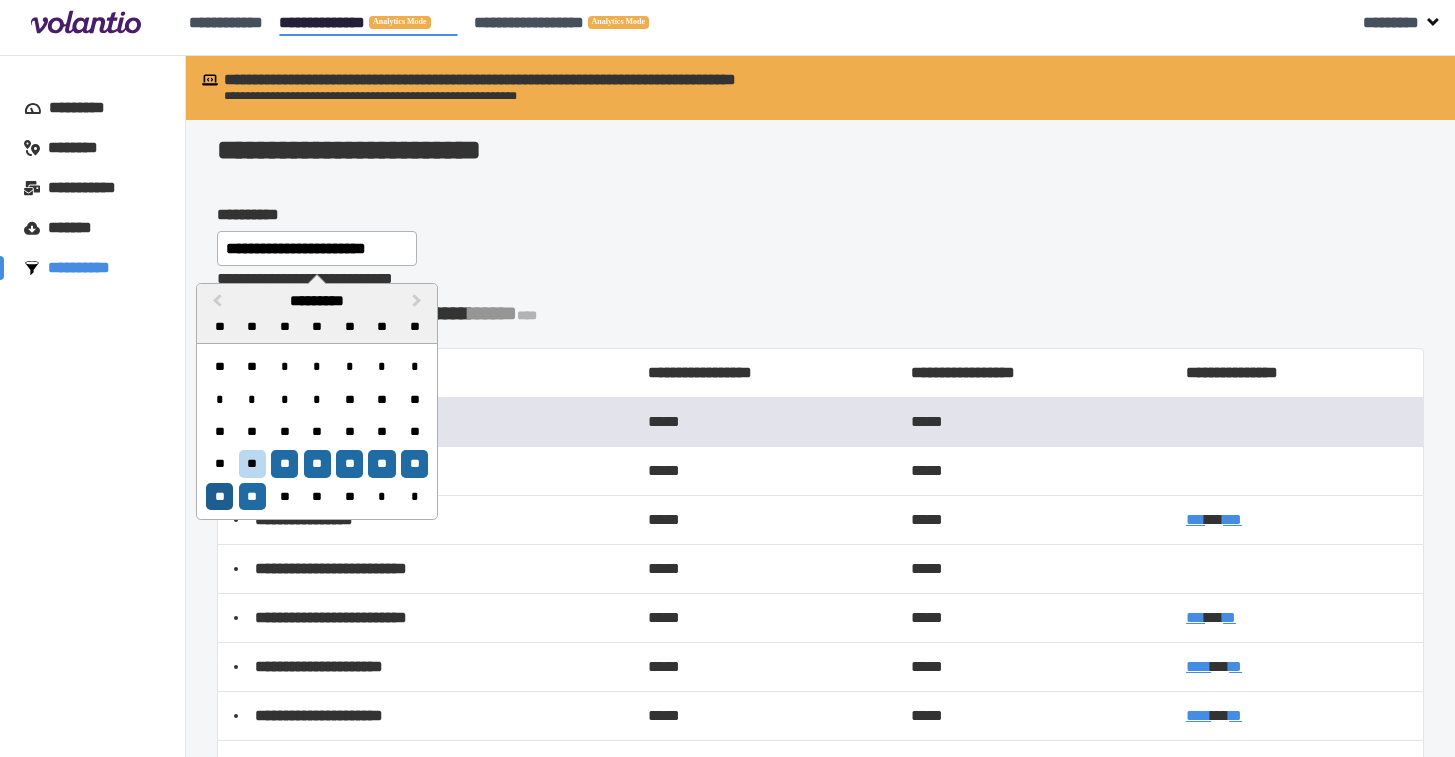 click on "**" at bounding box center (219, 496) 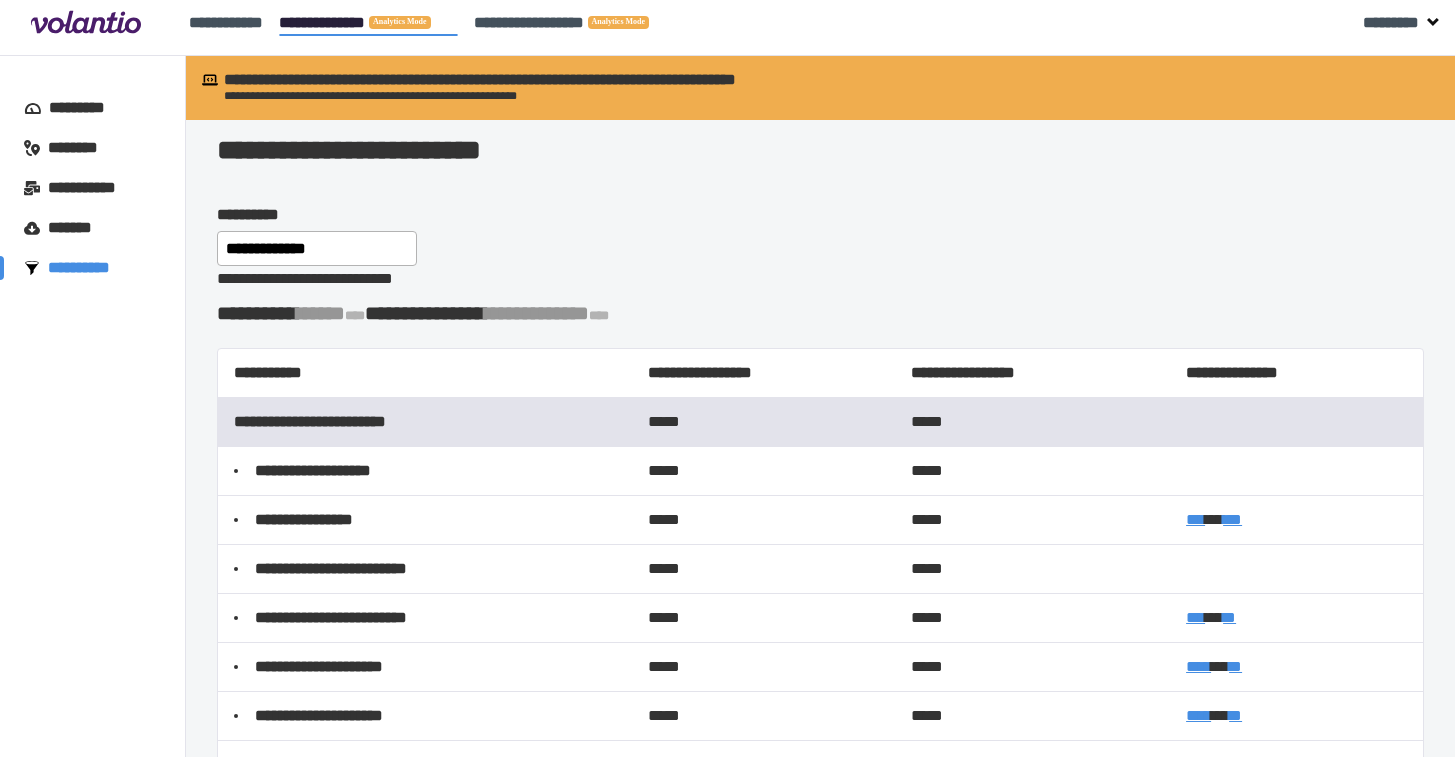 click on "**********" at bounding box center (820, 243) 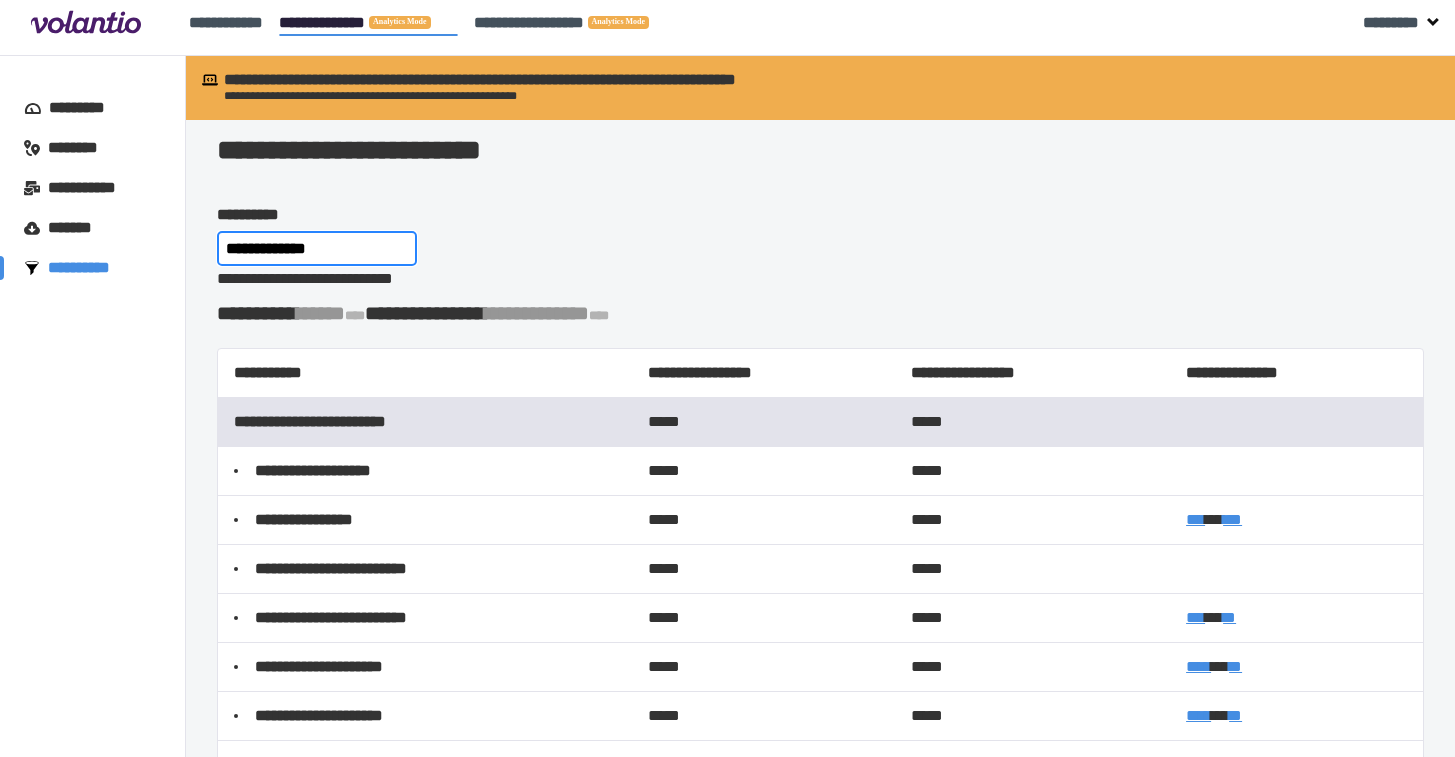 click on "**********" at bounding box center (317, 248) 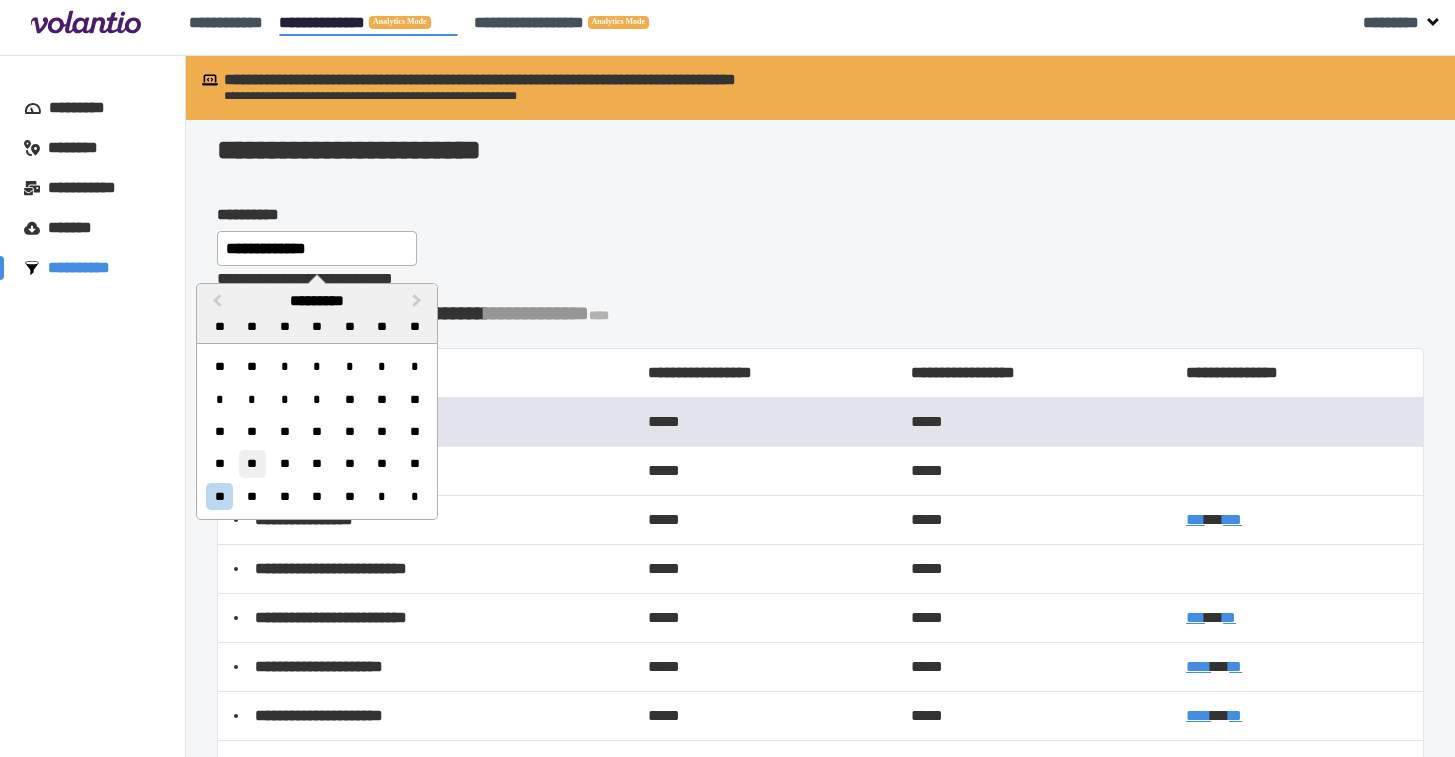 click on "**" at bounding box center (252, 463) 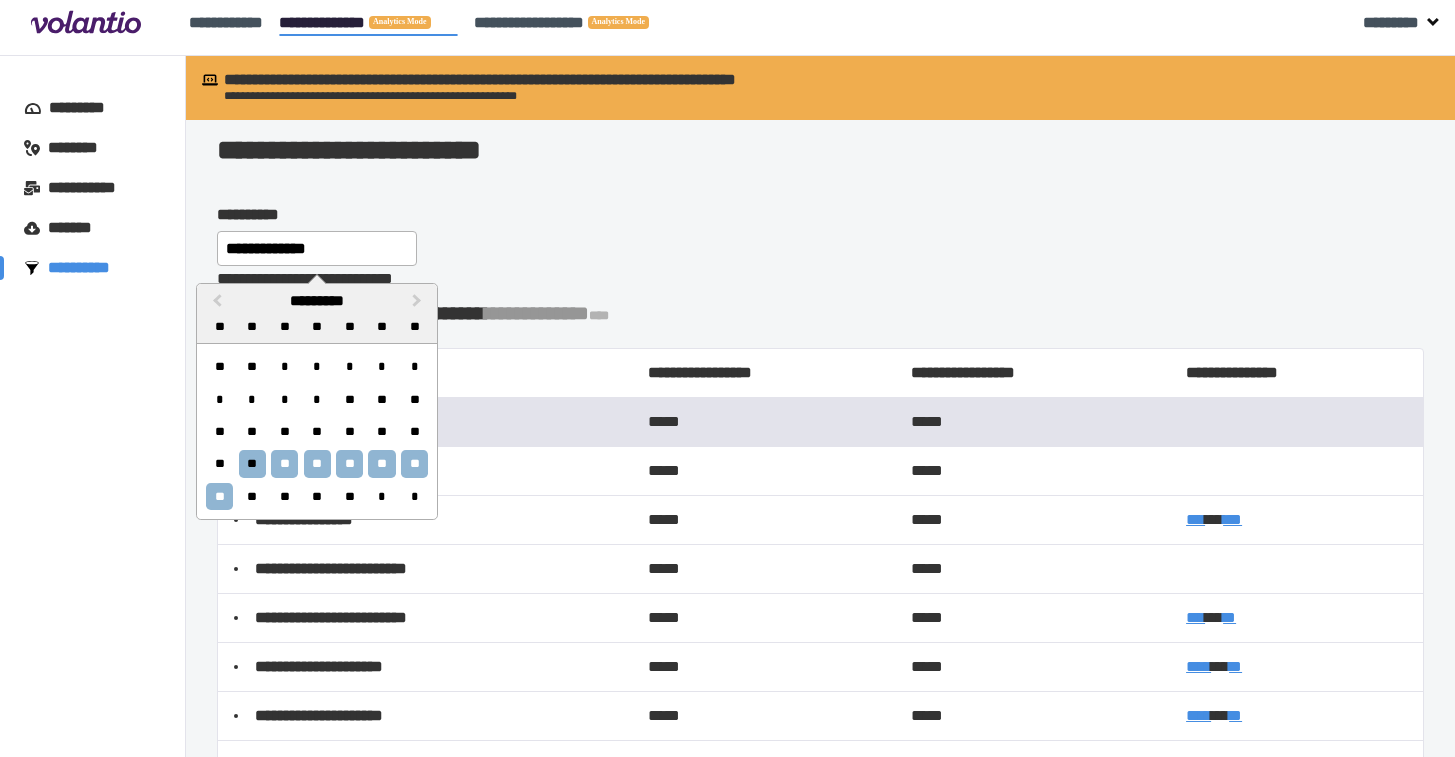 click on "**" at bounding box center [219, 496] 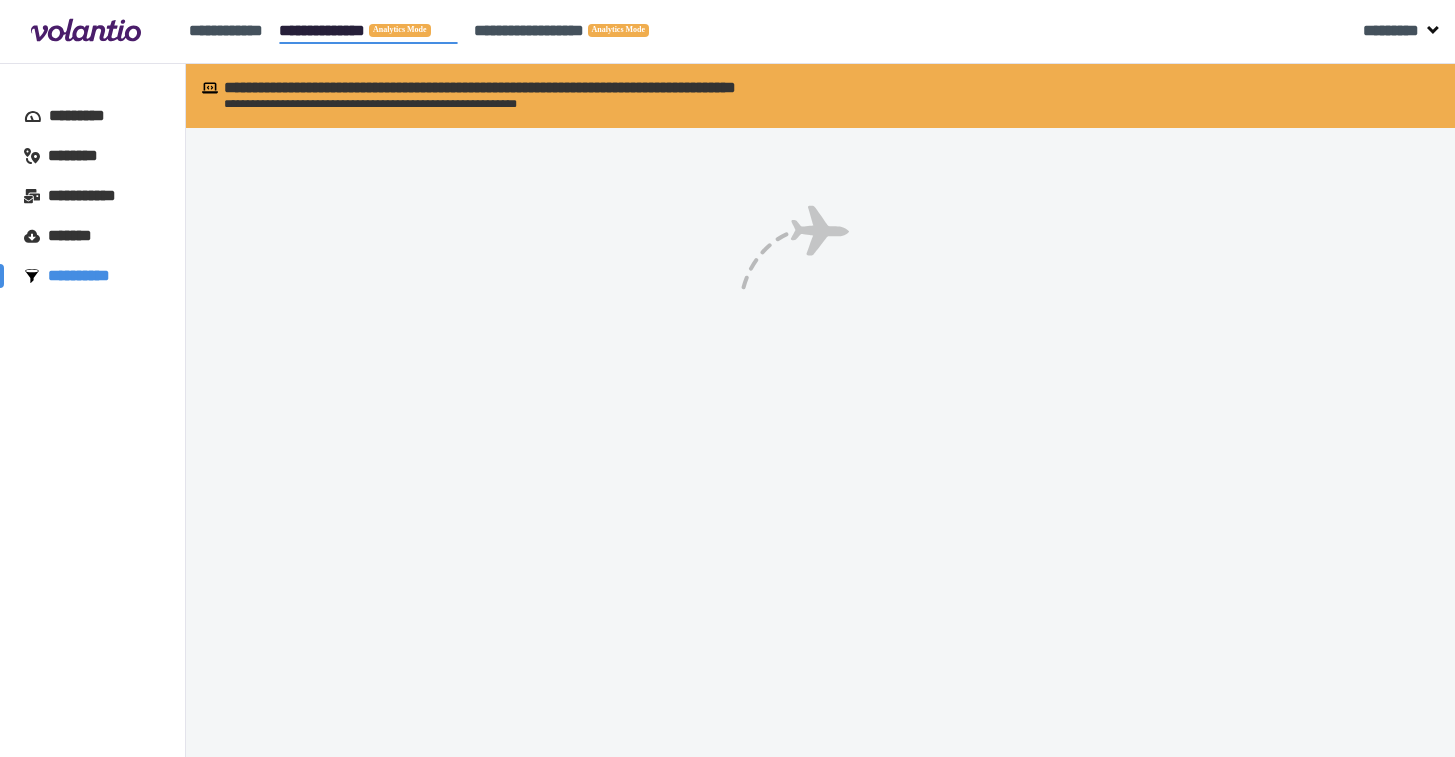 scroll, scrollTop: 0, scrollLeft: 0, axis: both 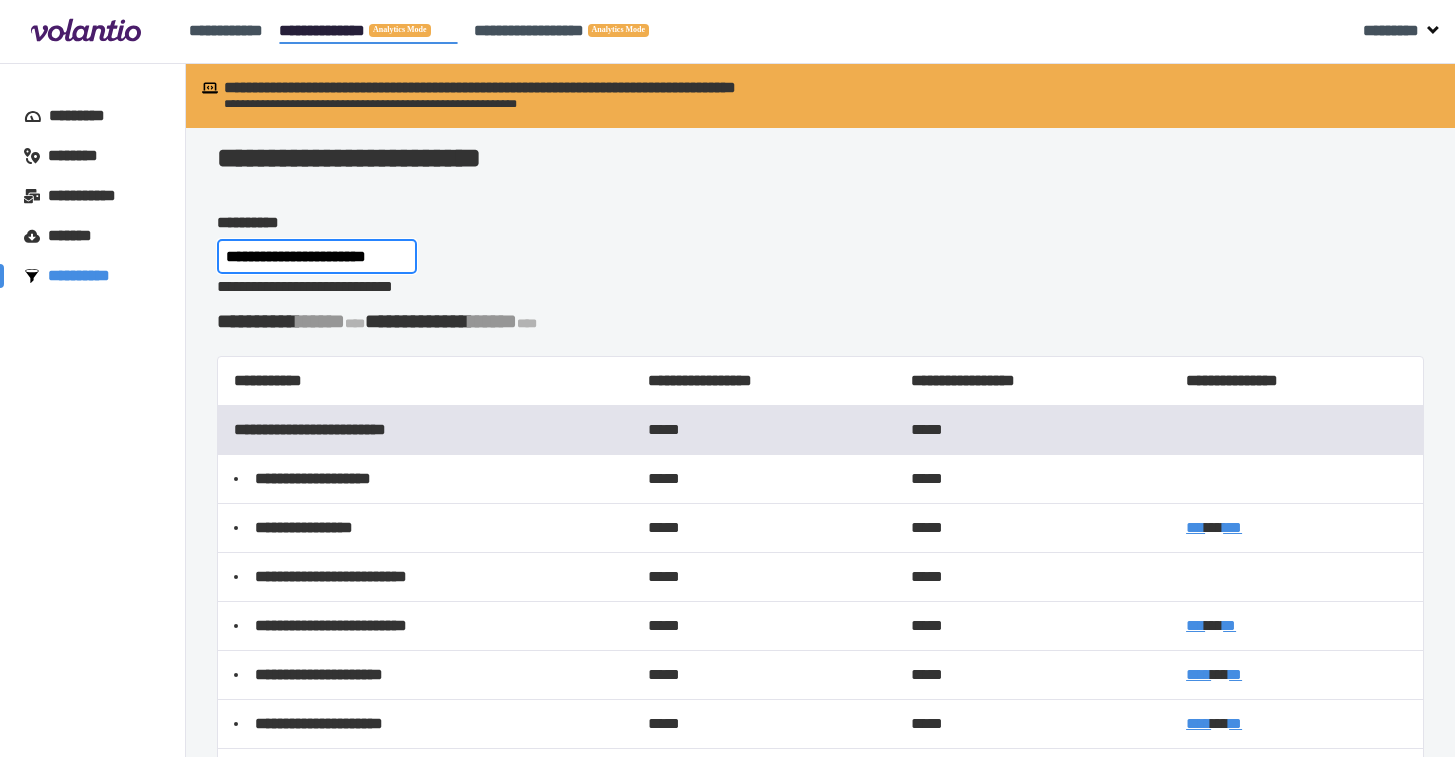 click on "**********" at bounding box center [317, 256] 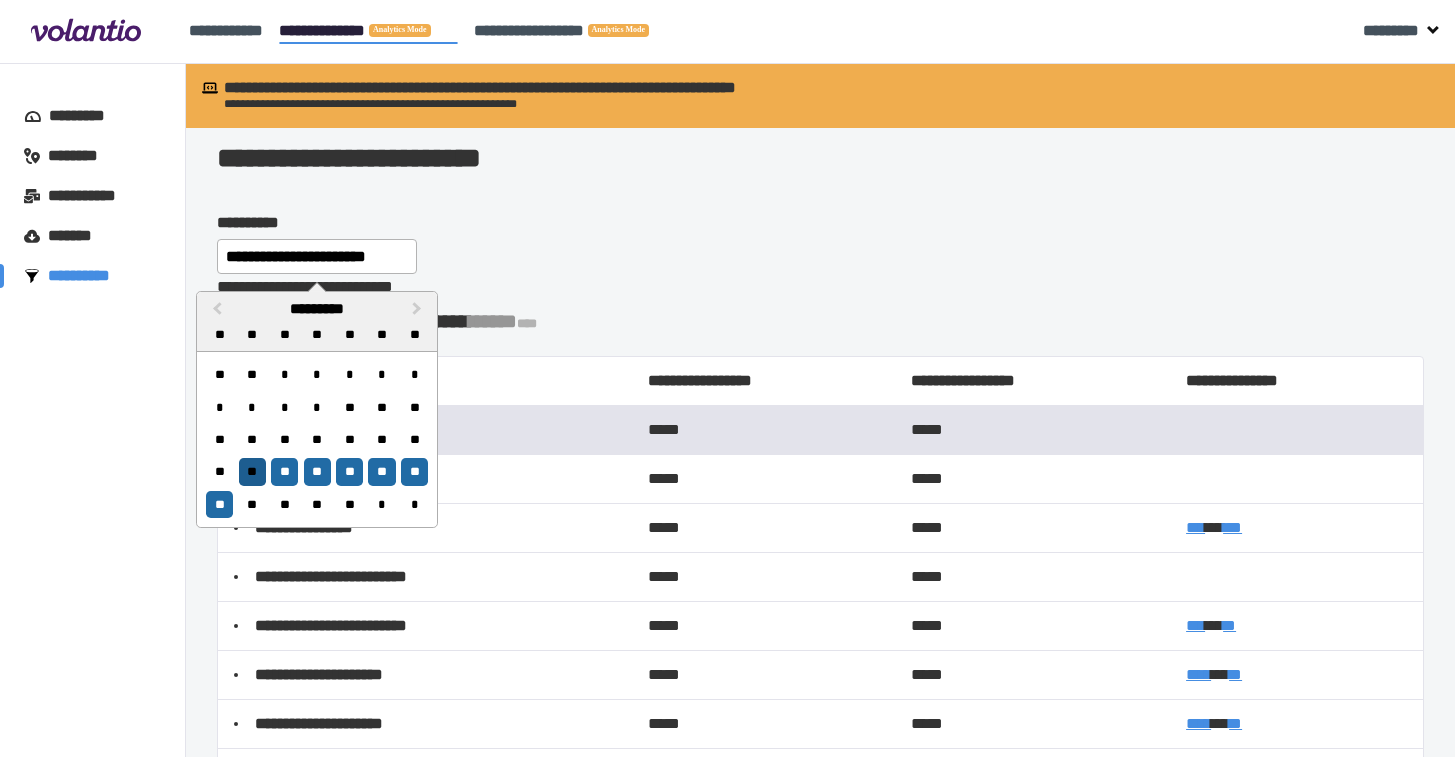 click on "**" at bounding box center [252, 471] 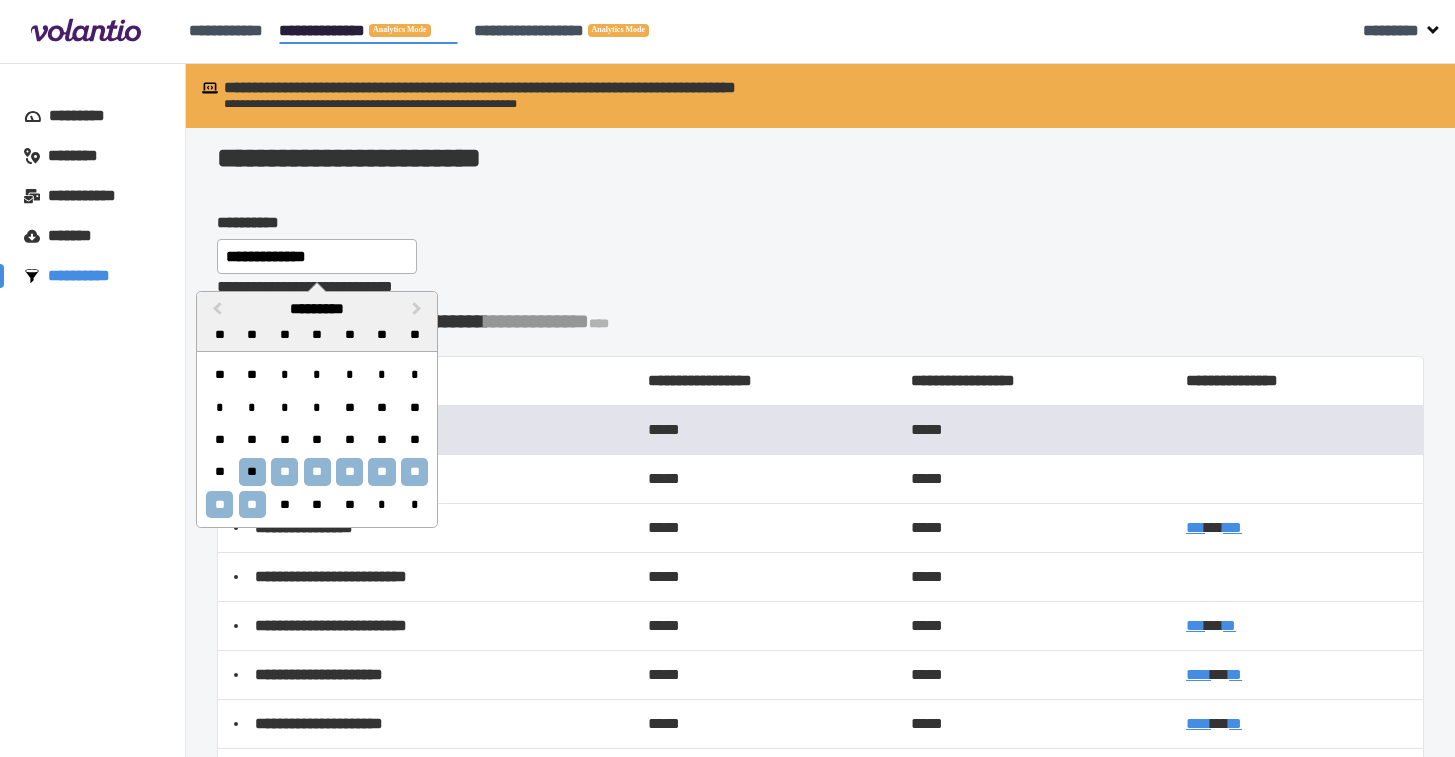 click on "**" at bounding box center [252, 504] 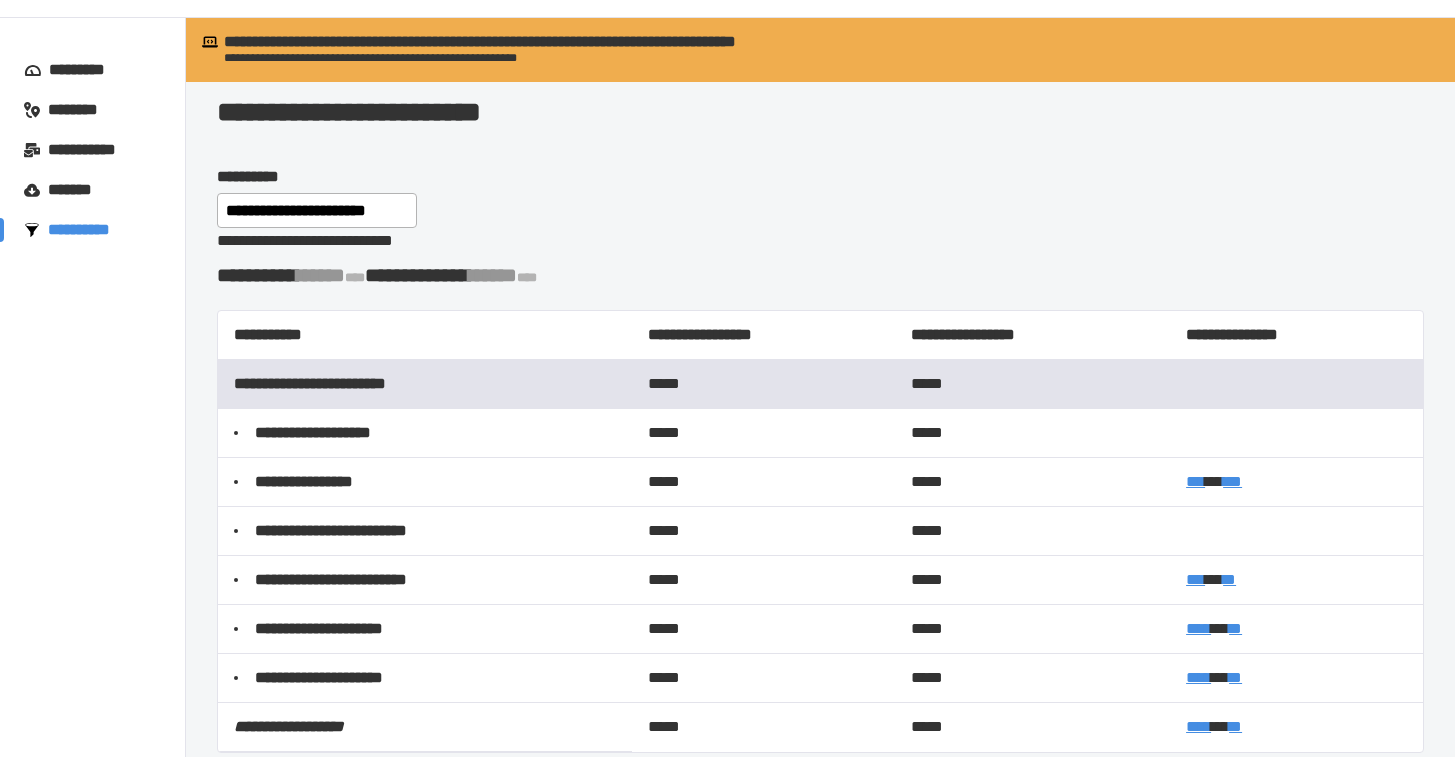 scroll, scrollTop: 48, scrollLeft: 0, axis: vertical 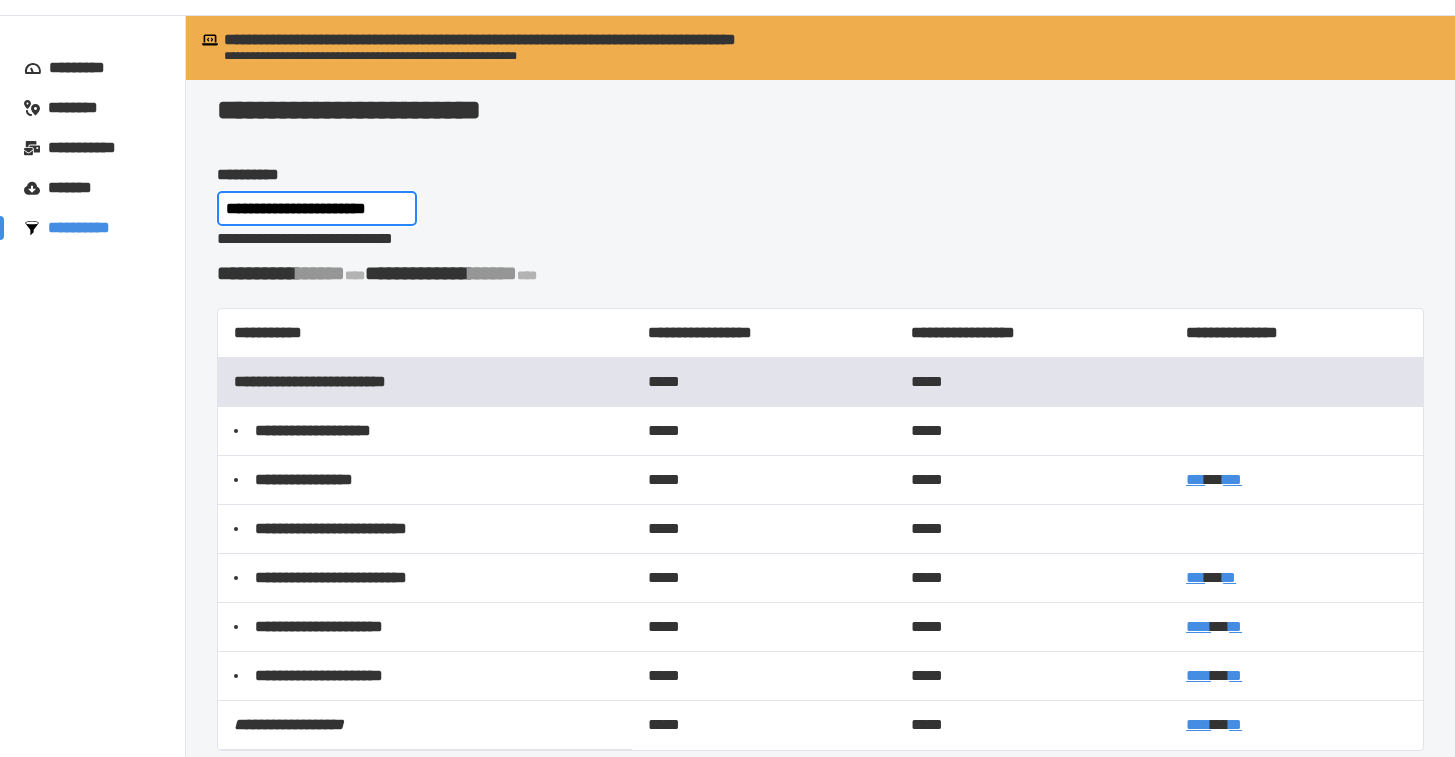 click on "**********" at bounding box center [317, 208] 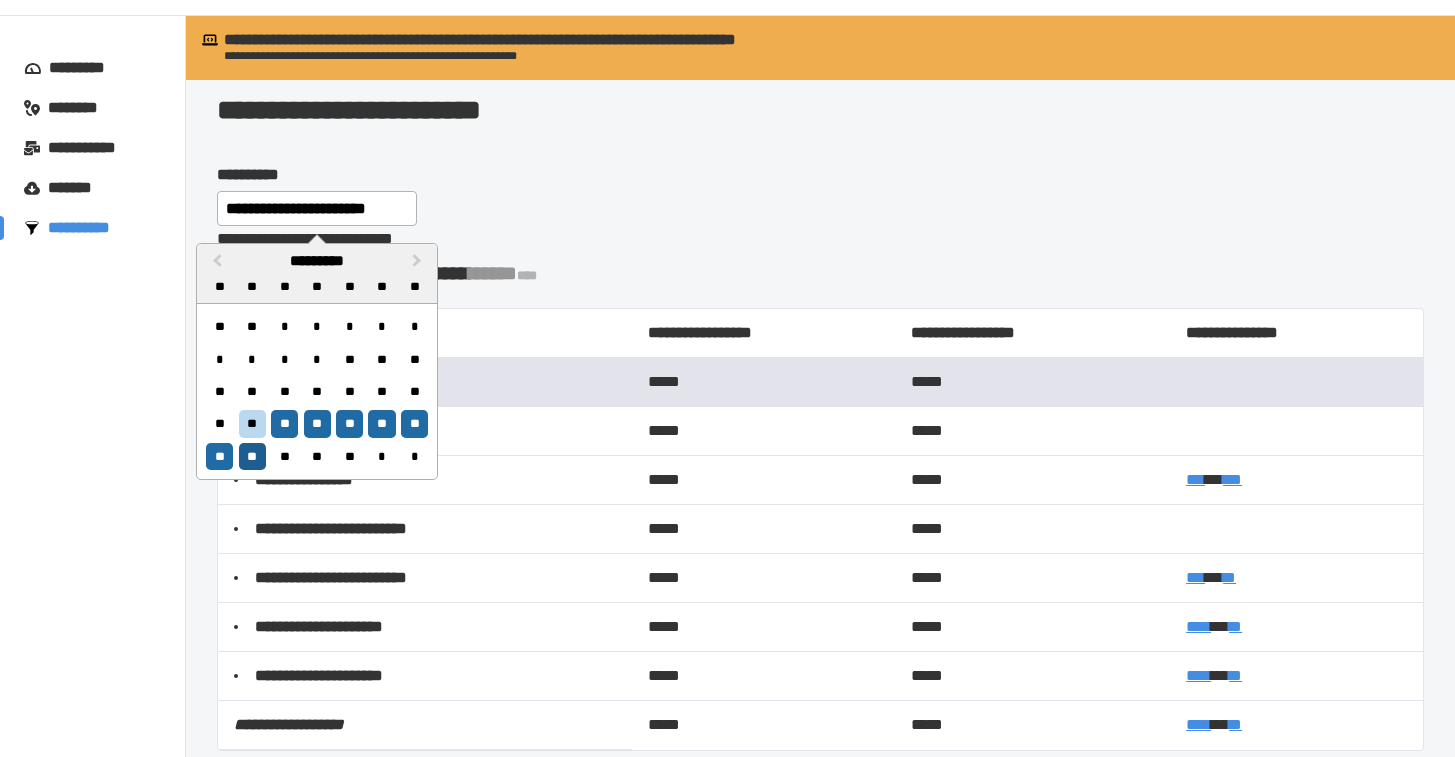 click on "**" at bounding box center [252, 456] 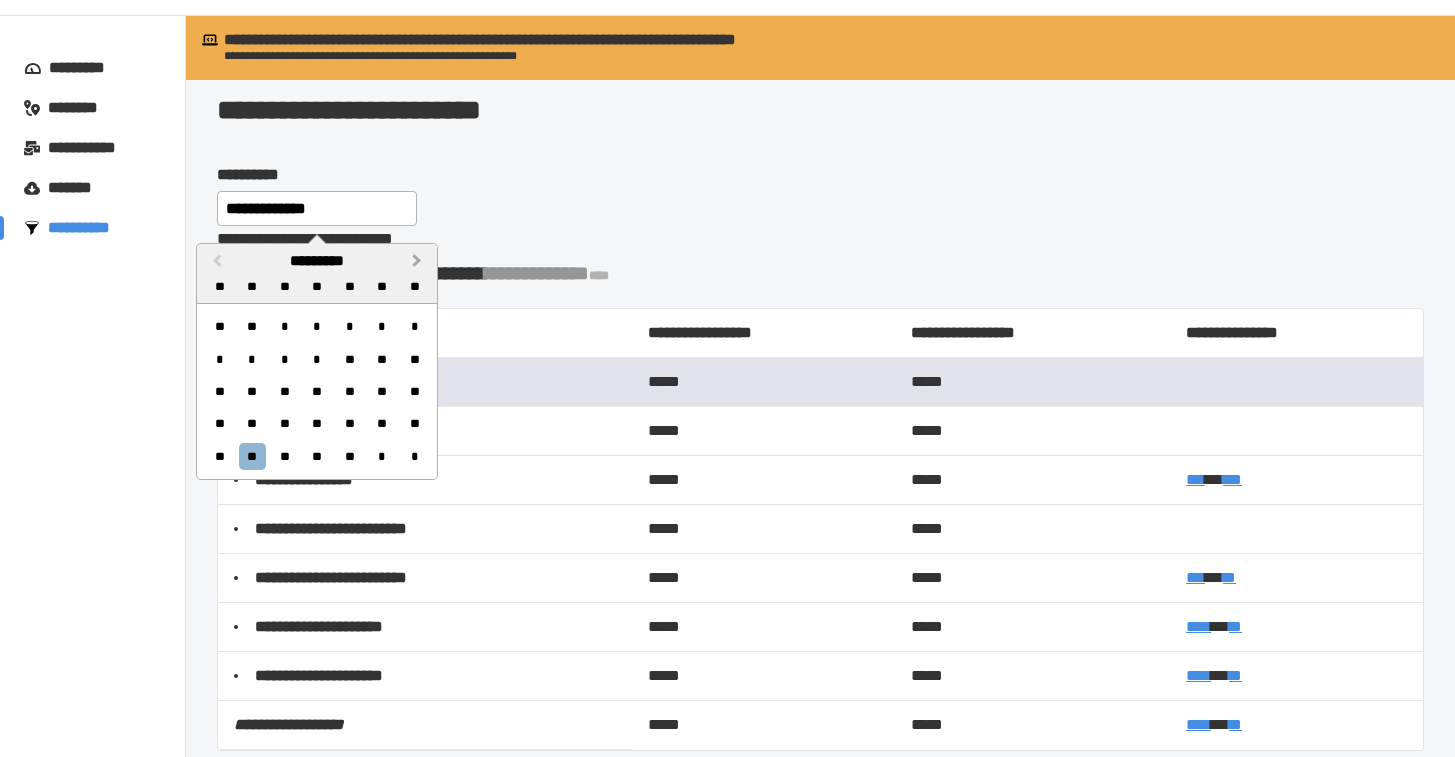 click on "**********" at bounding box center (417, 261) 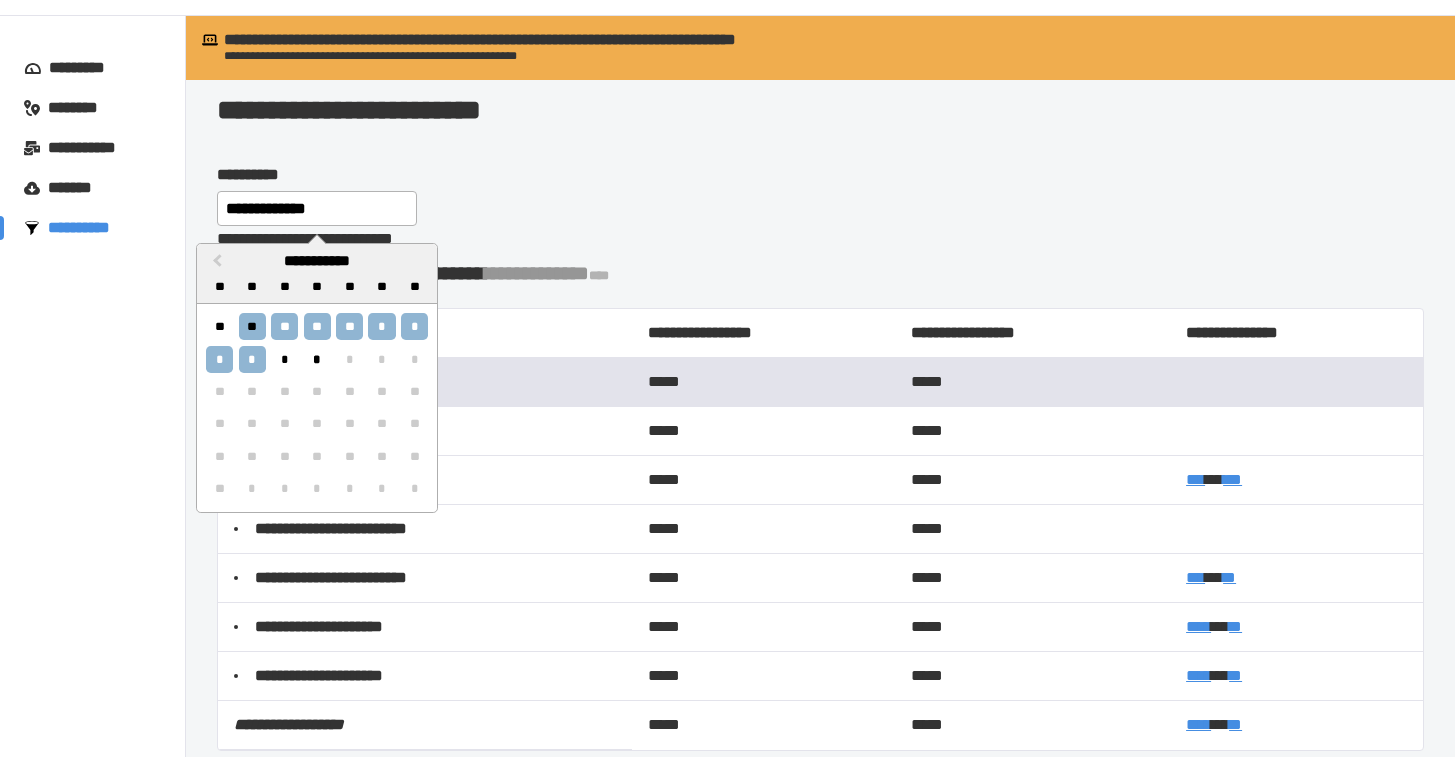 click on "*" at bounding box center [252, 359] 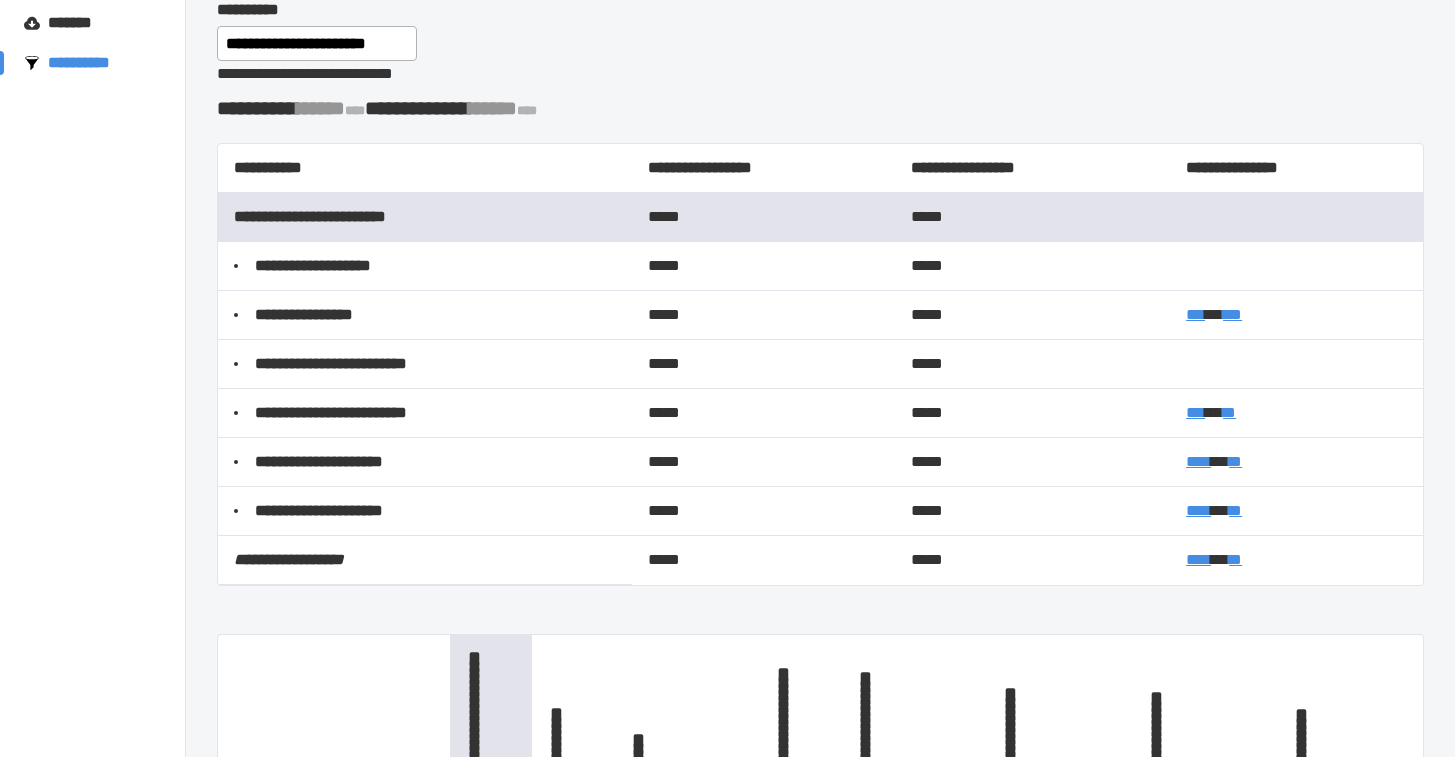 scroll, scrollTop: 0, scrollLeft: 0, axis: both 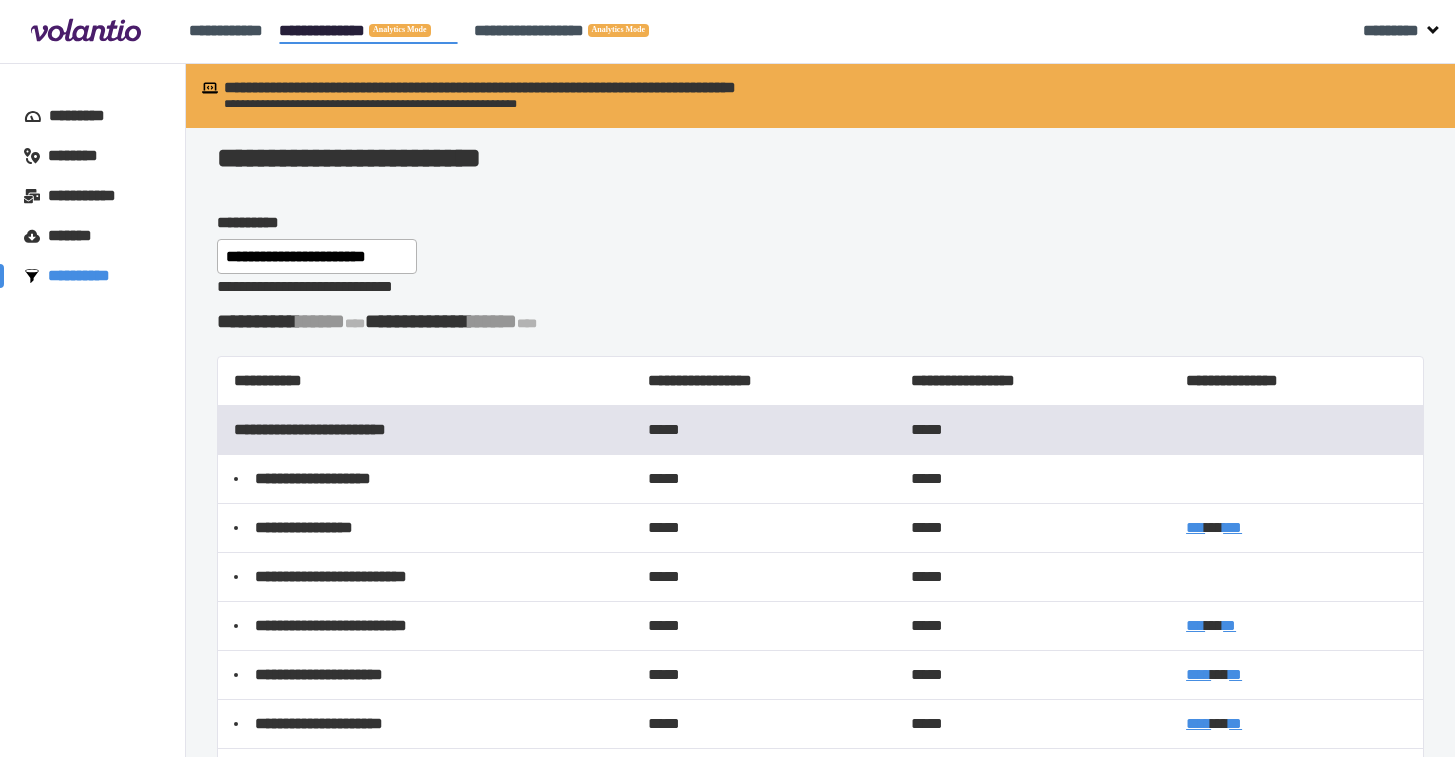 click on "*******" at bounding box center [75, 236] 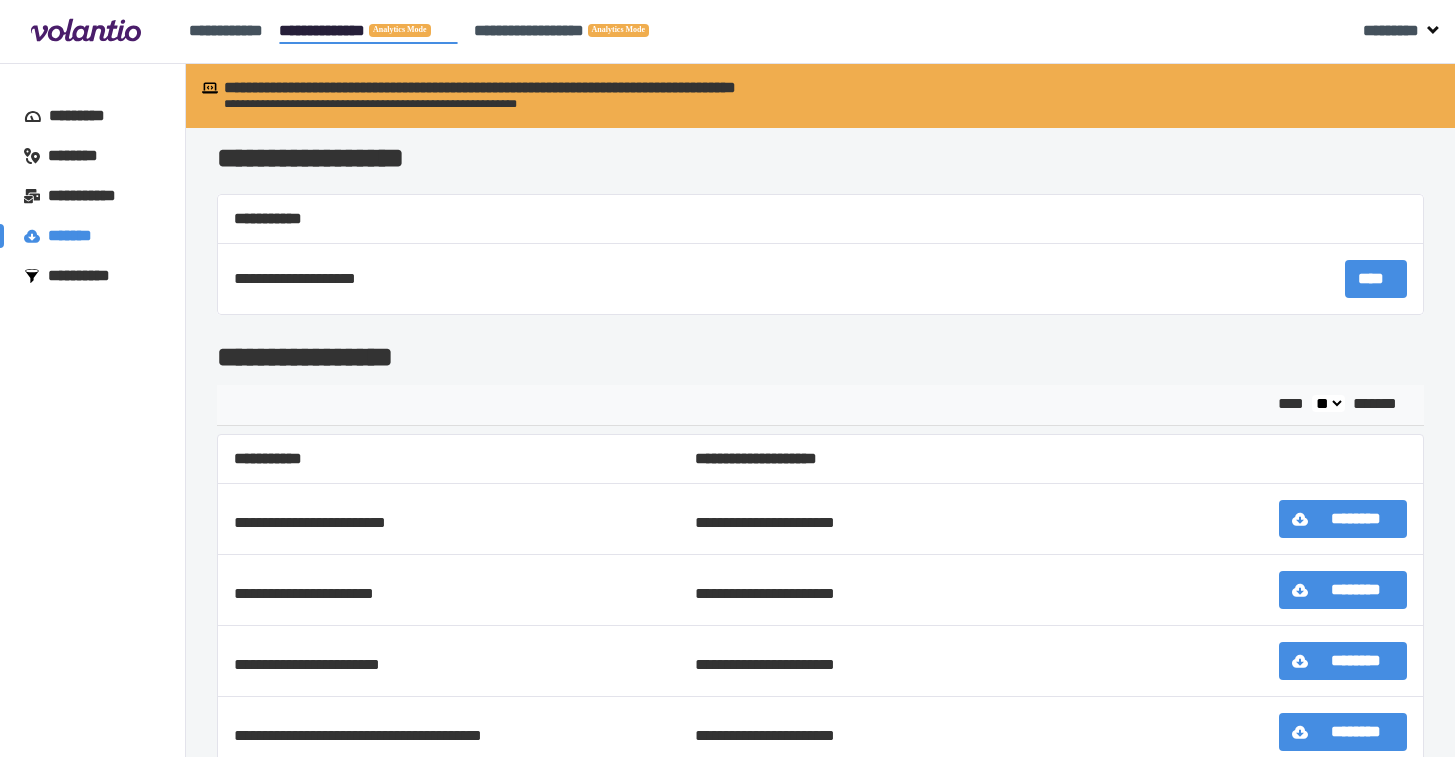 click on "*********" at bounding box center (86, 116) 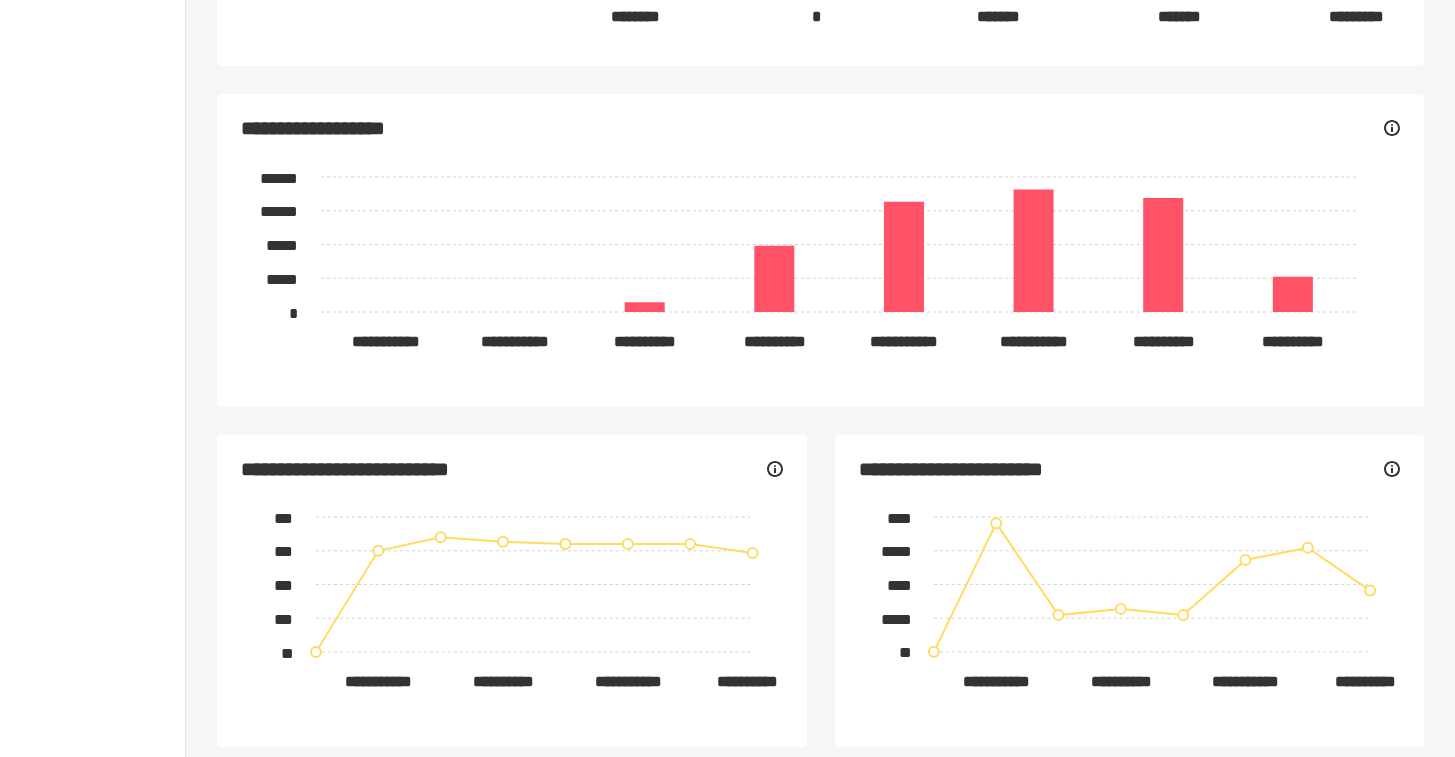 scroll, scrollTop: 542, scrollLeft: 0, axis: vertical 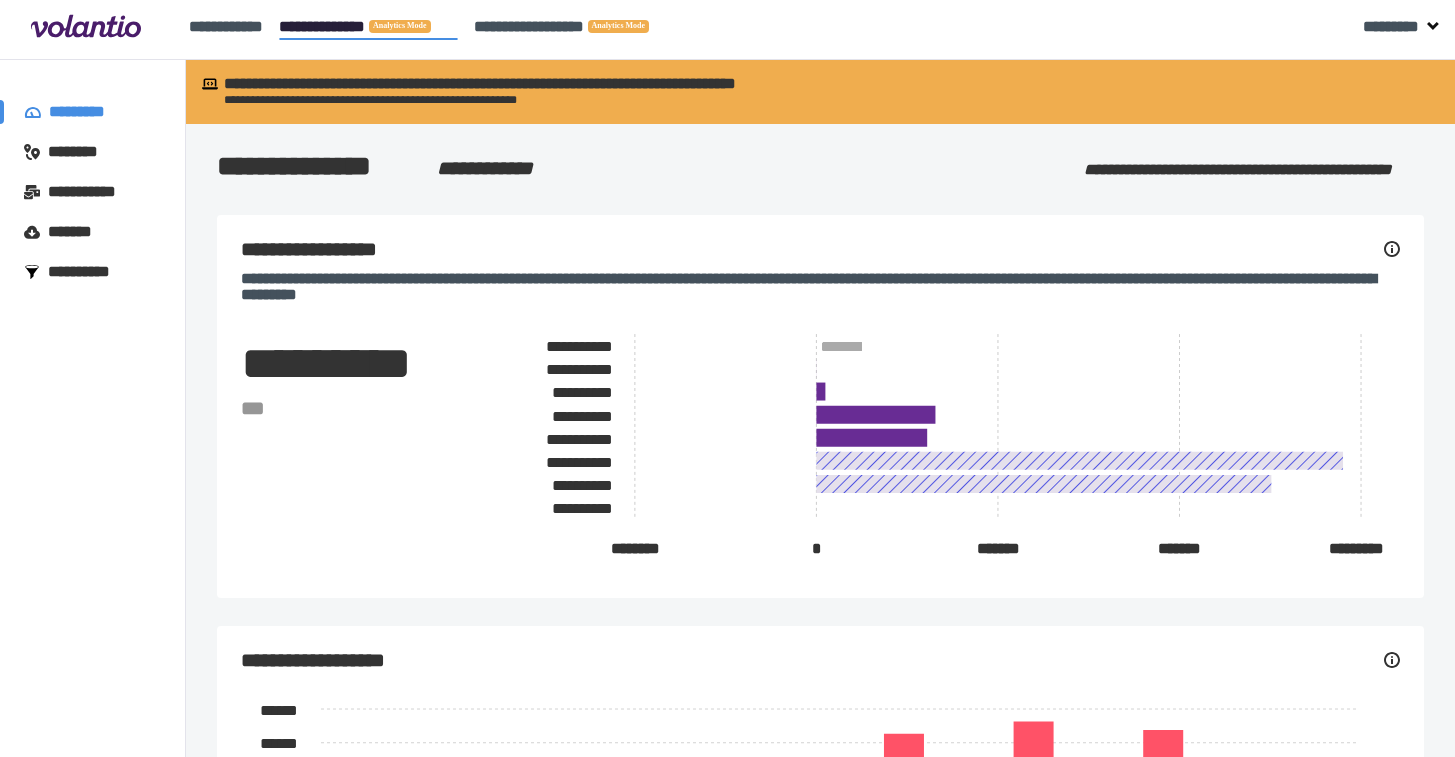 click on "*******" at bounding box center (75, 232) 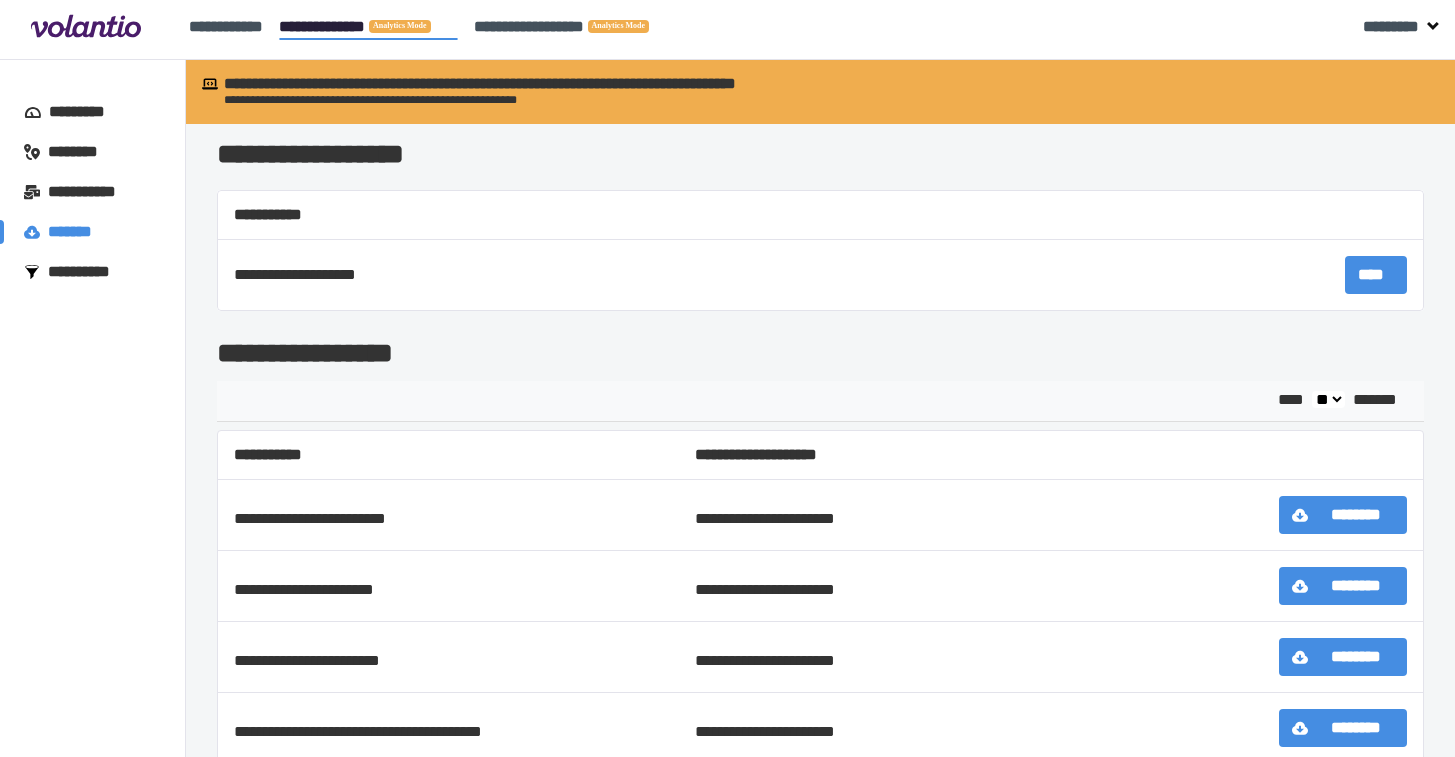 click on "********" at bounding box center (1356, 515) 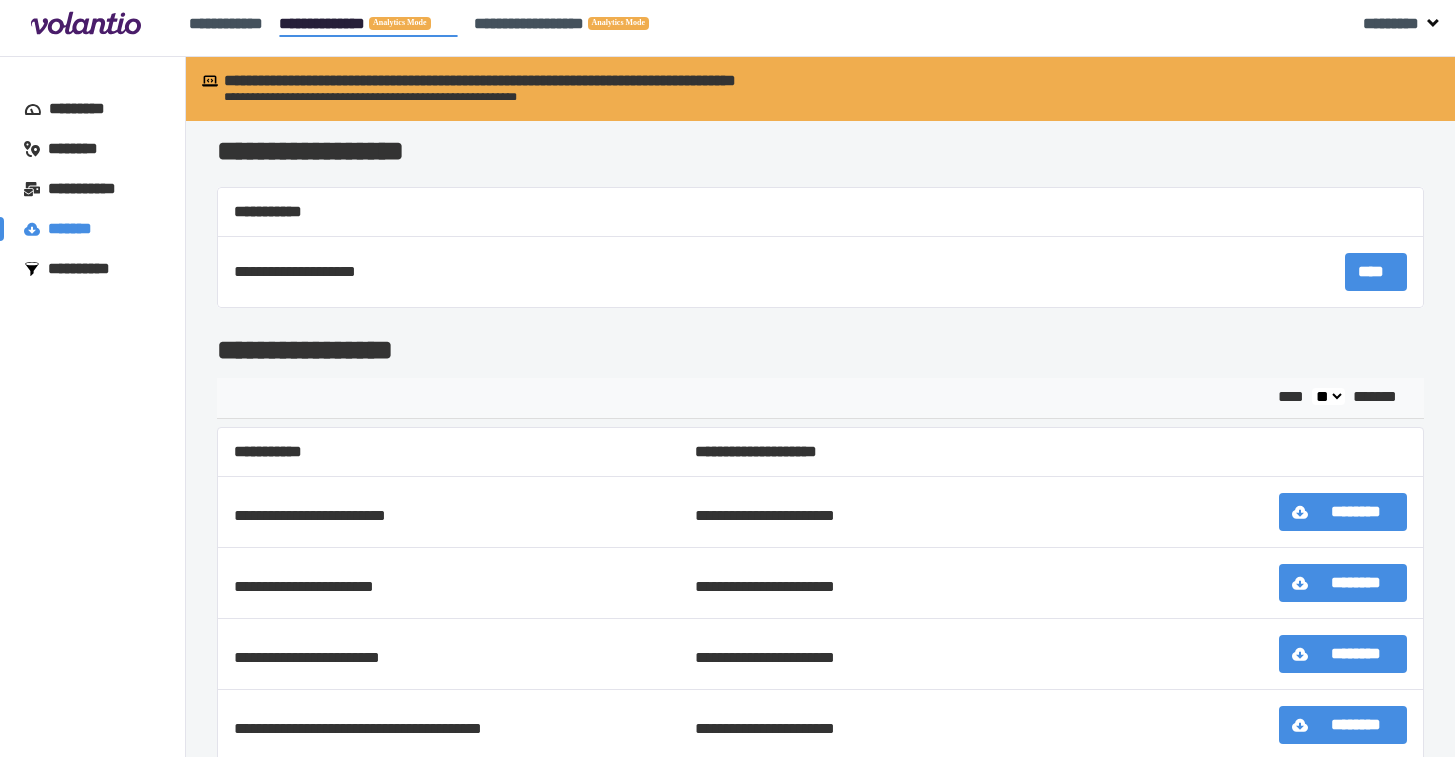 scroll, scrollTop: 8, scrollLeft: 0, axis: vertical 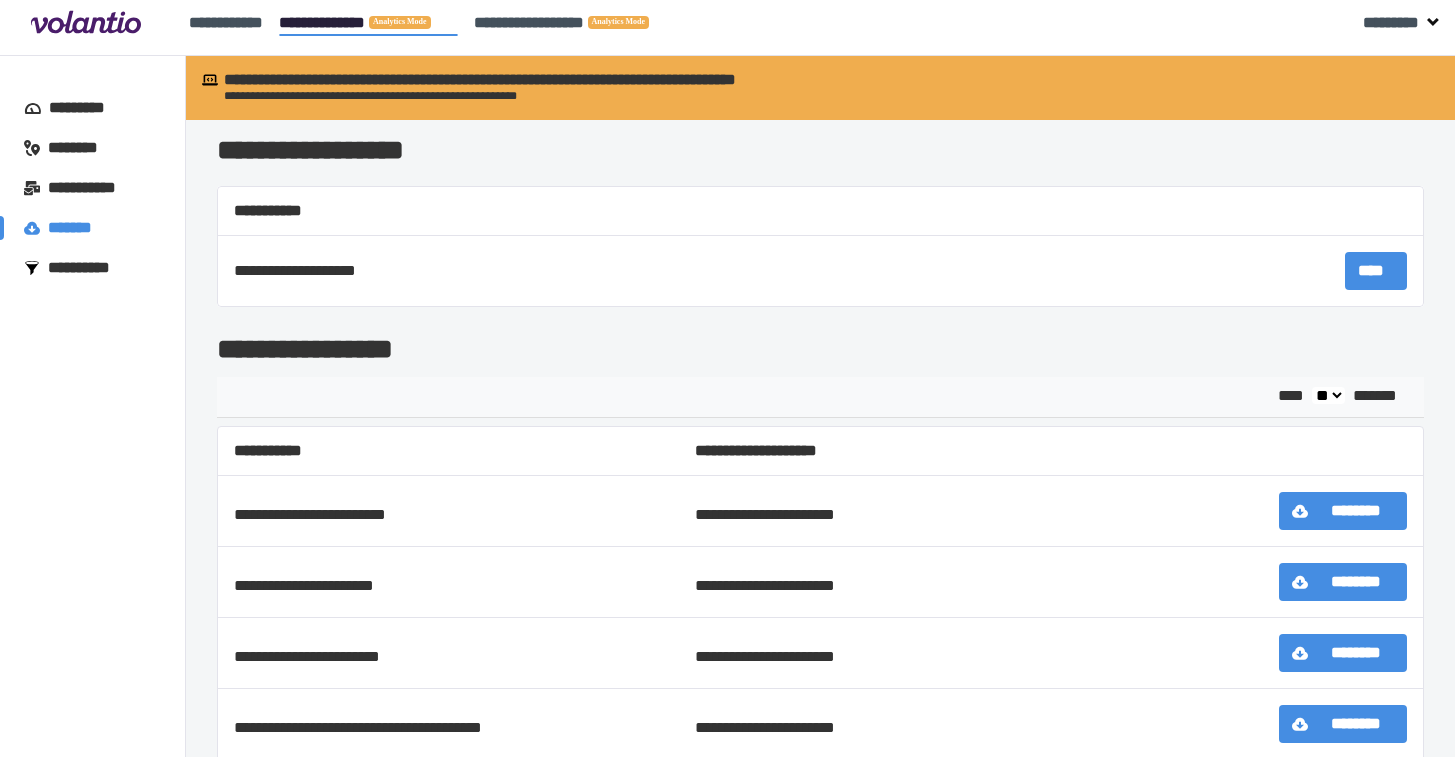 click on "********" at bounding box center (1356, 582) 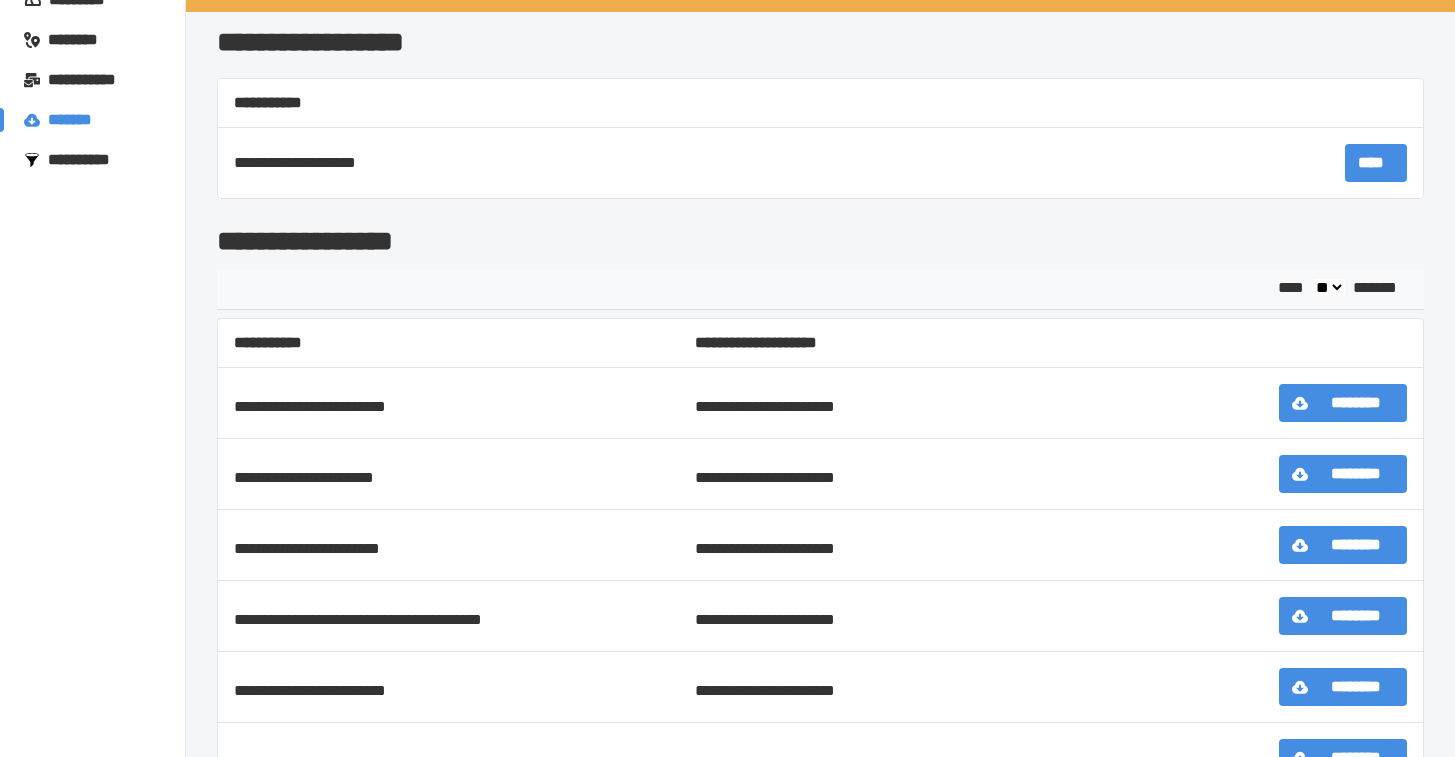 scroll, scrollTop: 116, scrollLeft: 0, axis: vertical 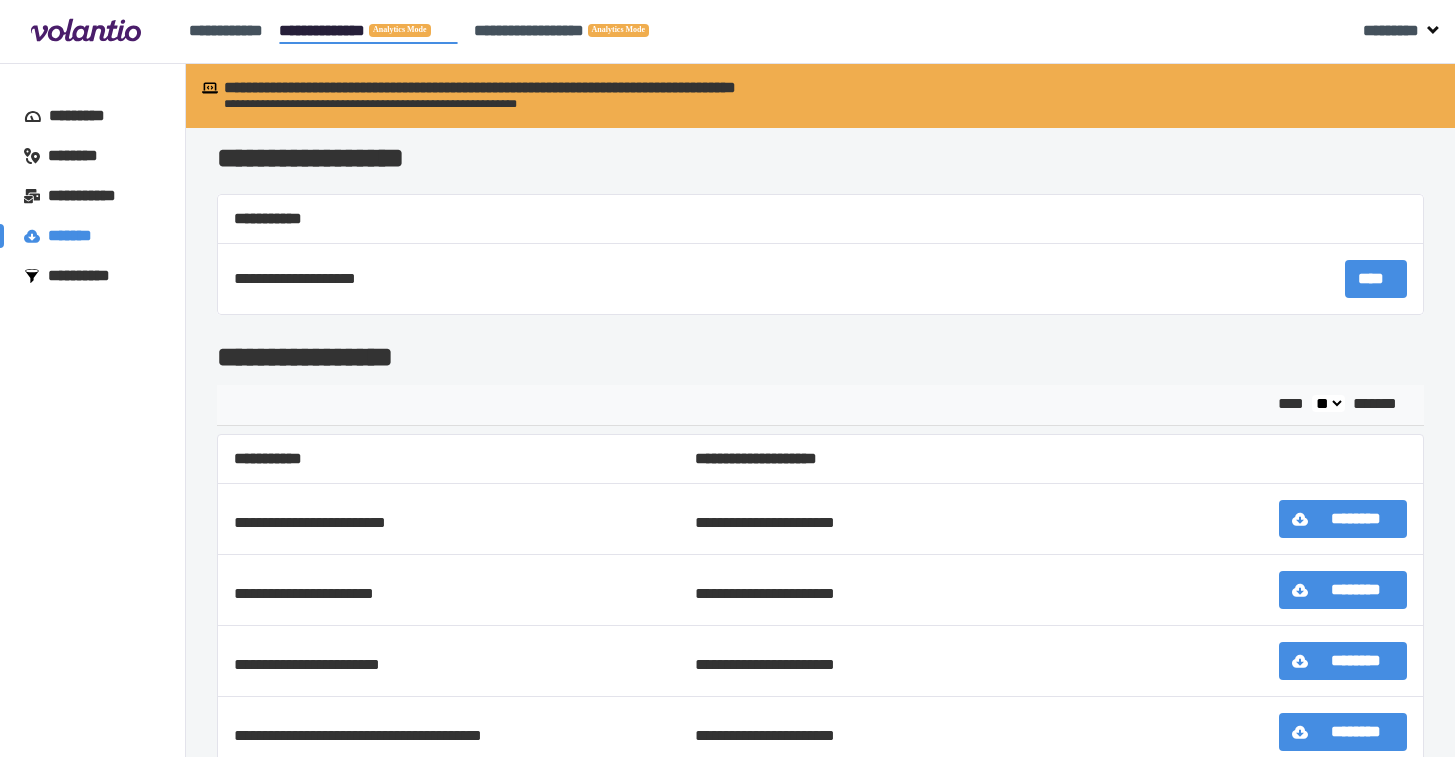 click on "*********" at bounding box center (86, 116) 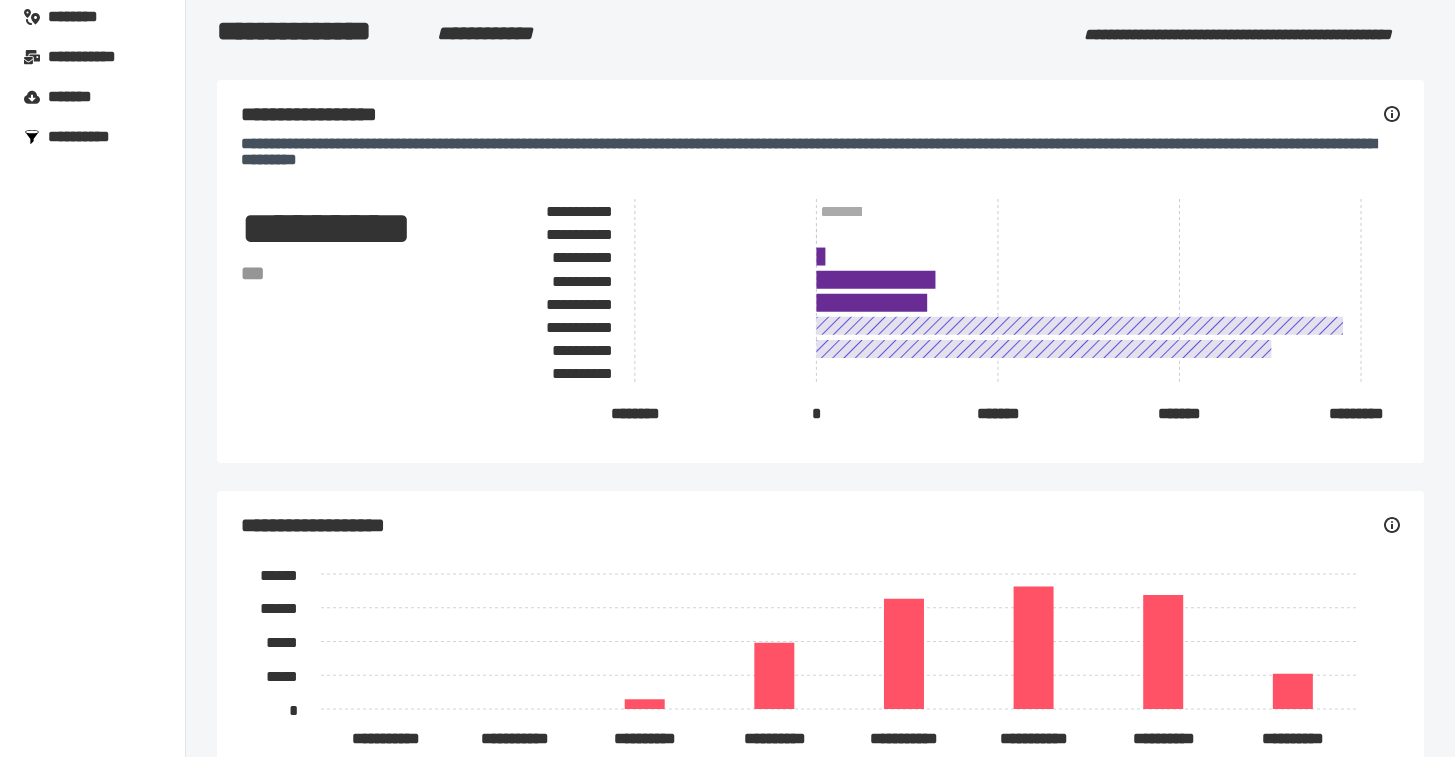 scroll, scrollTop: 169, scrollLeft: 0, axis: vertical 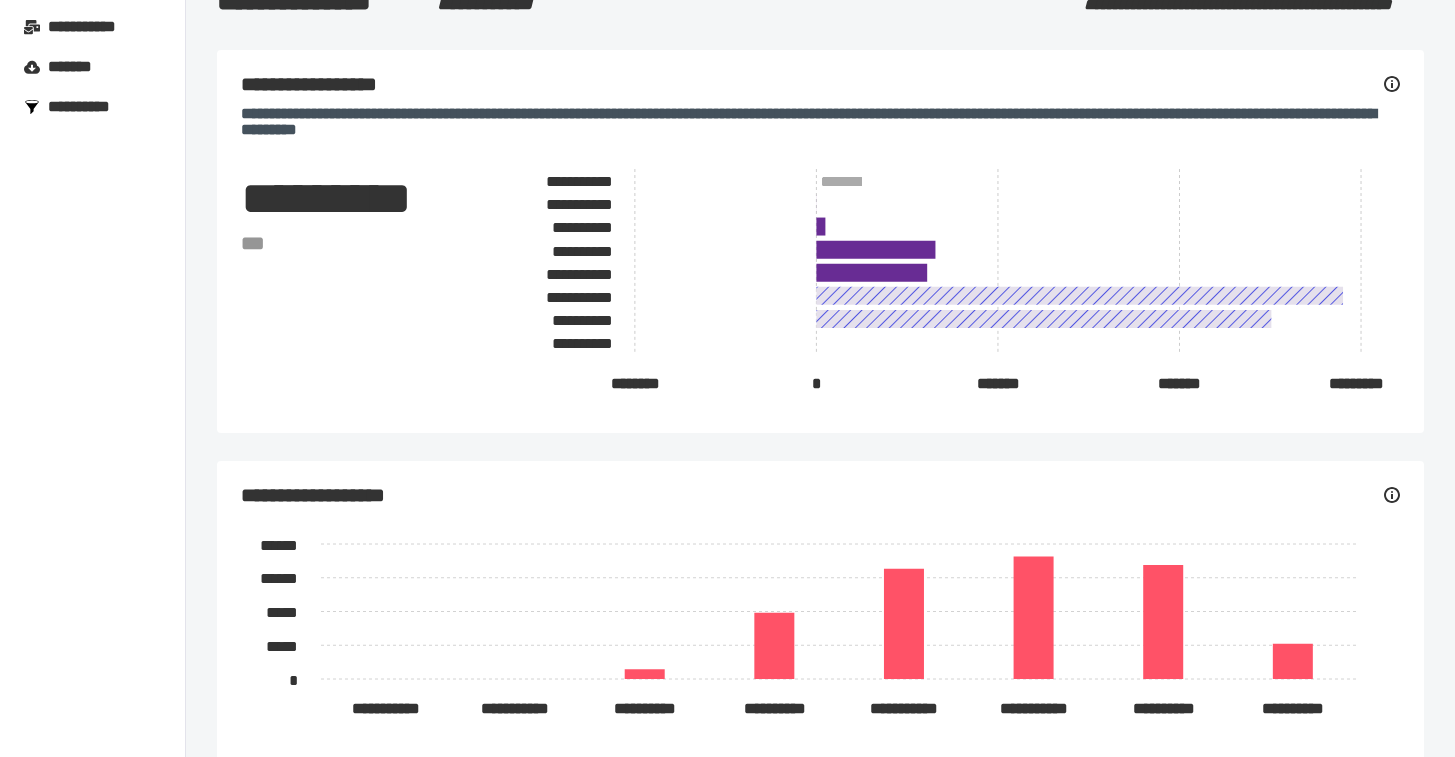click on "**********" at bounding box center [88, 107] 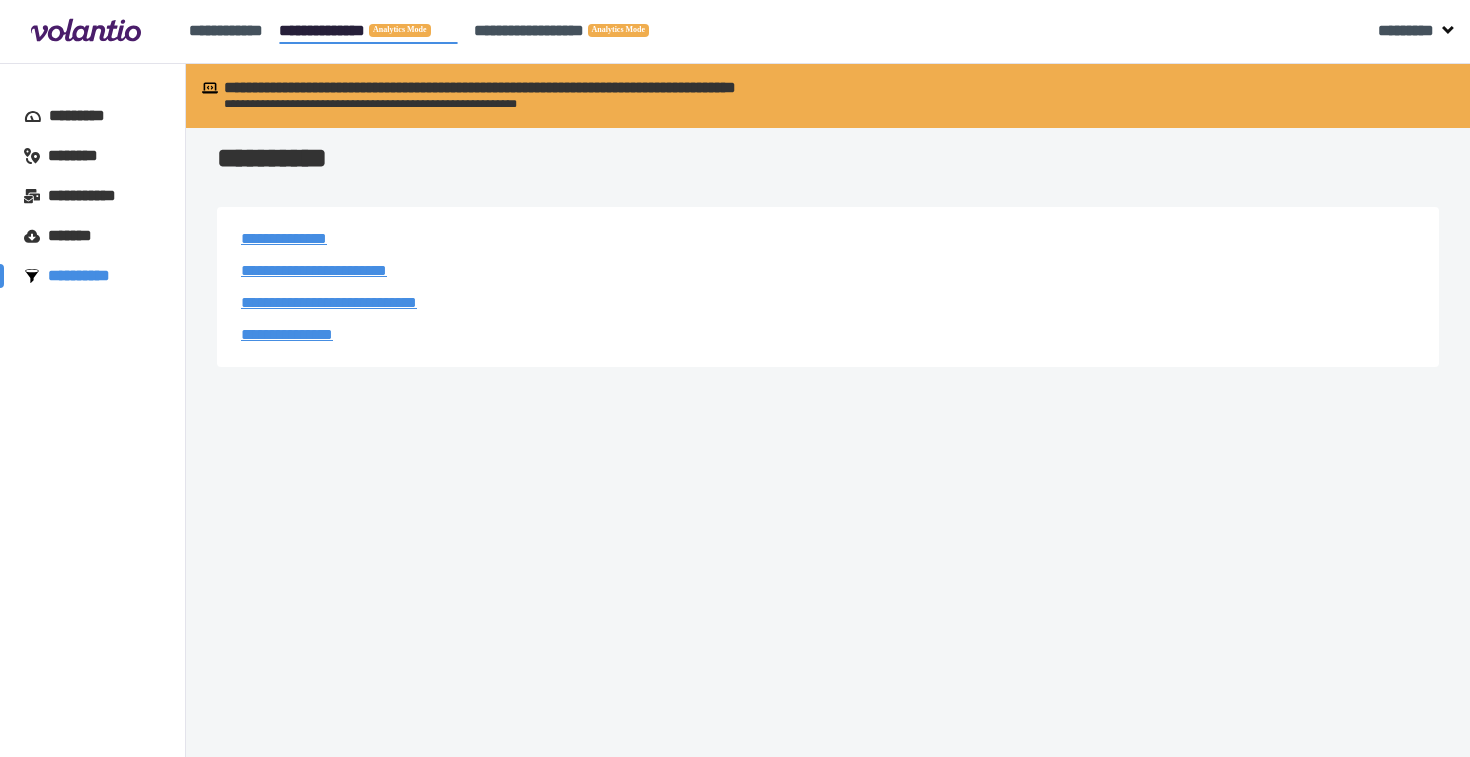 click on "**********" at bounding box center (314, 270) 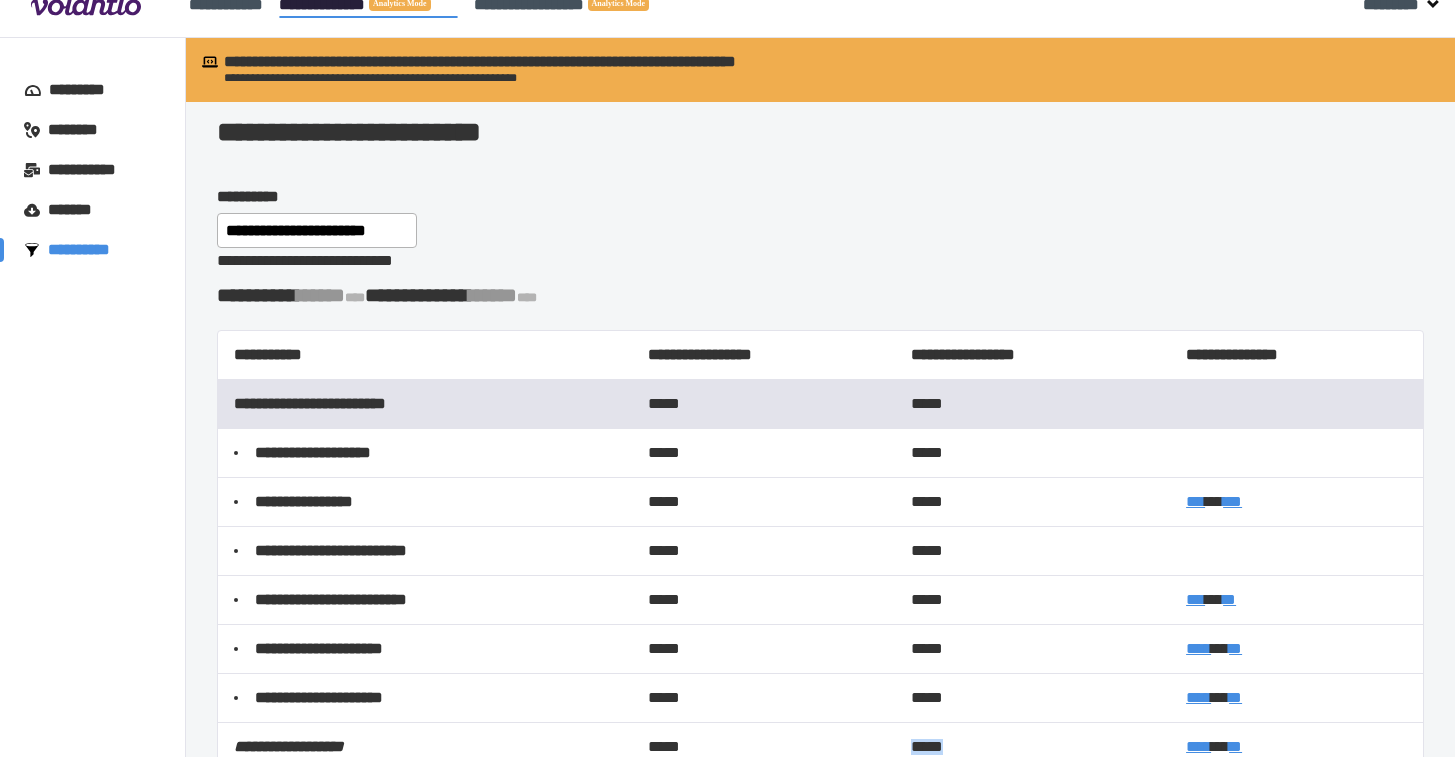 scroll, scrollTop: 0, scrollLeft: 0, axis: both 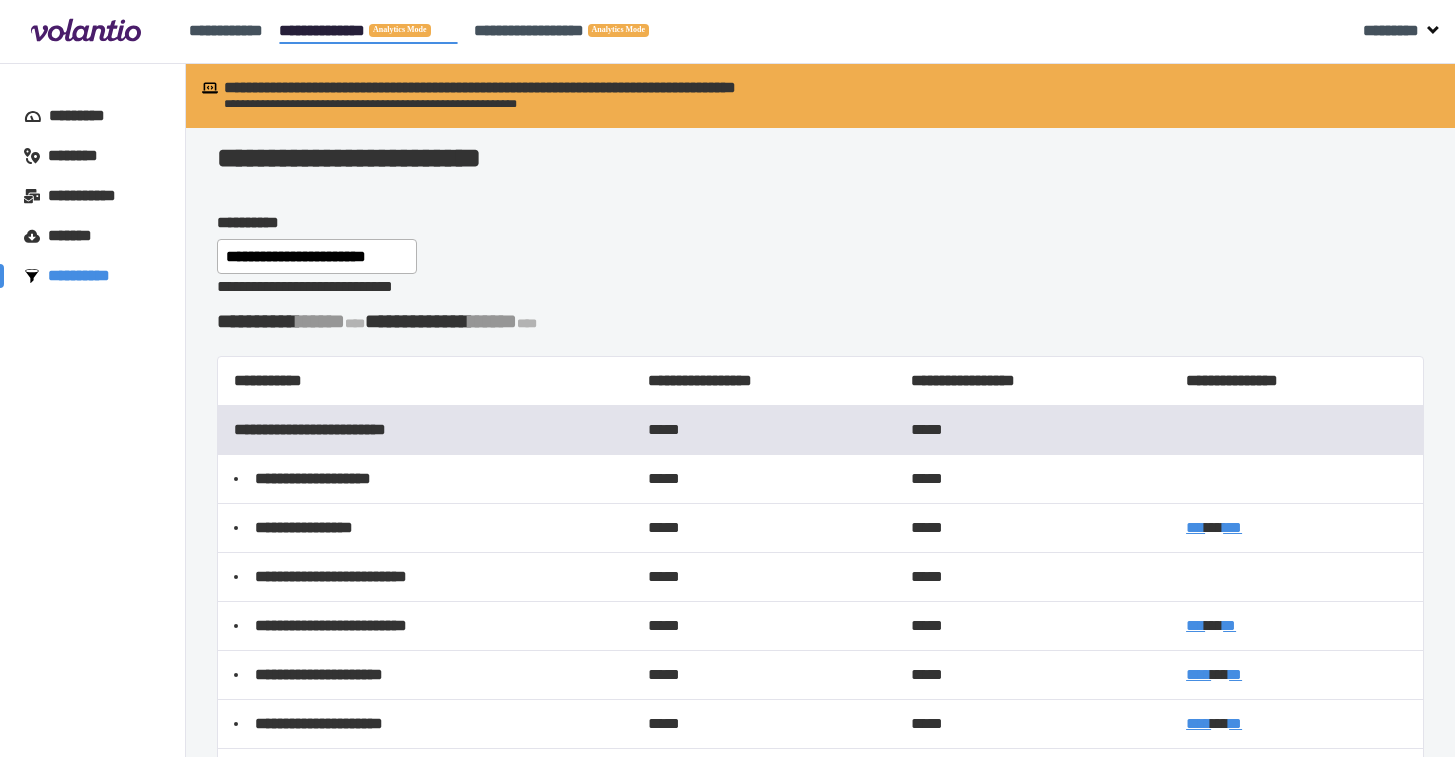 click on "*******" at bounding box center (75, 236) 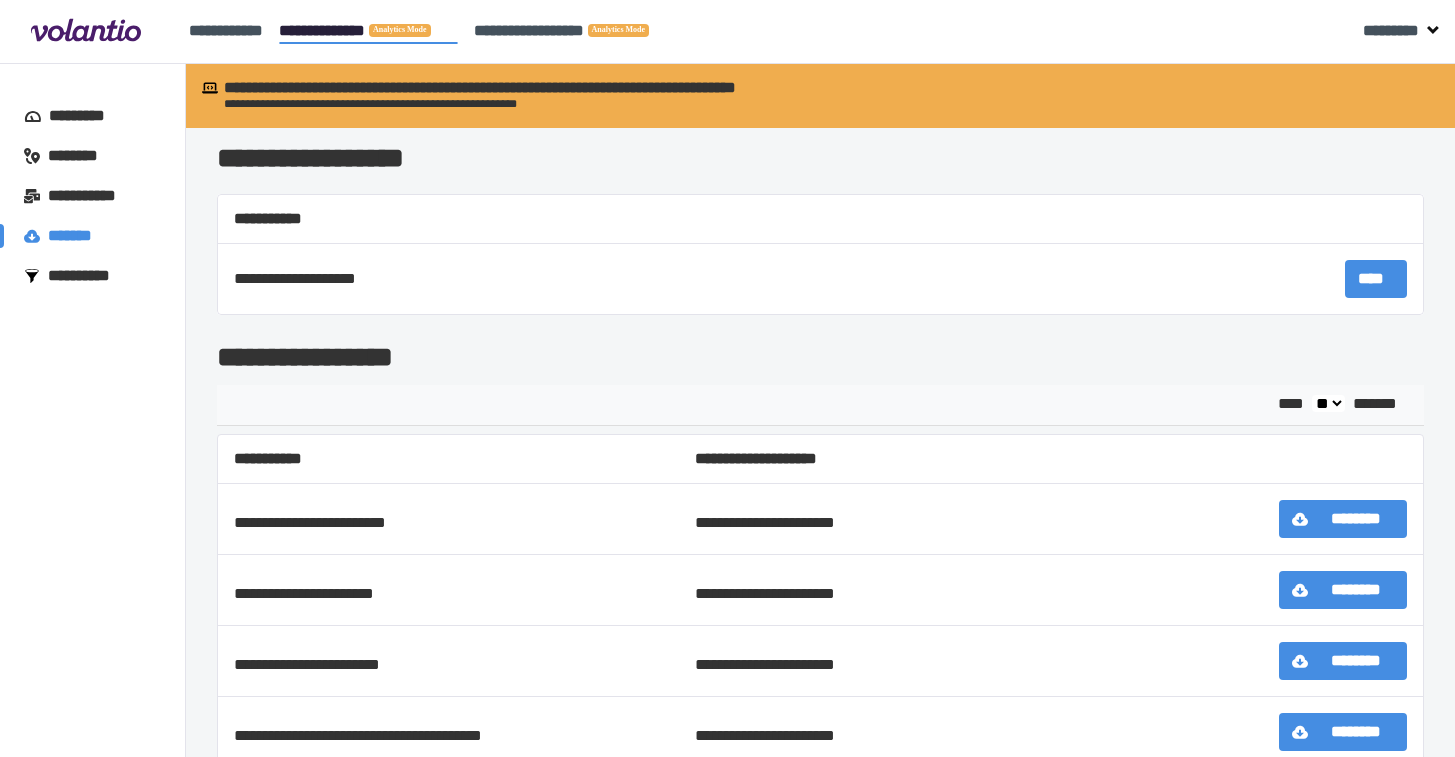 click on "****" at bounding box center [1376, 279] 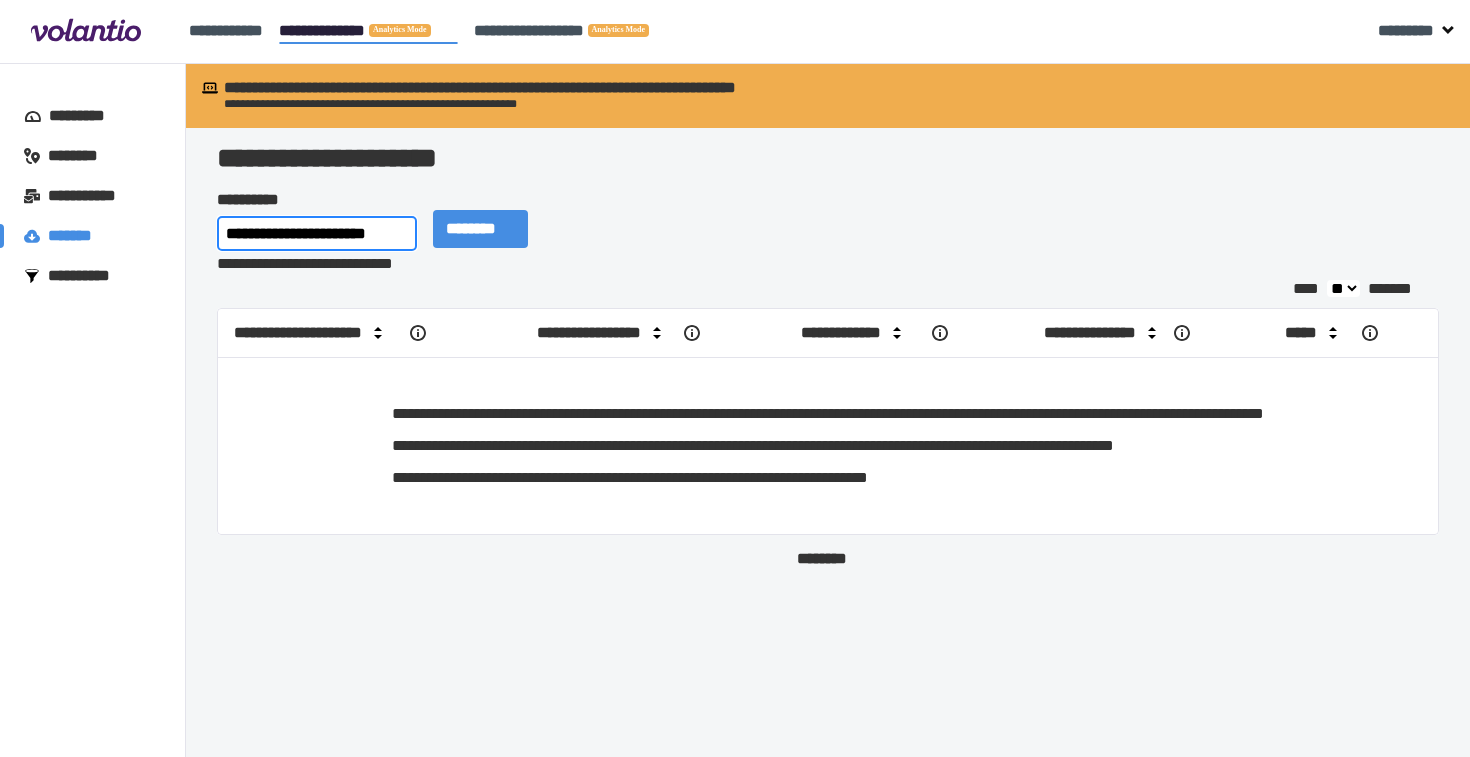 click on "**********" at bounding box center (317, 233) 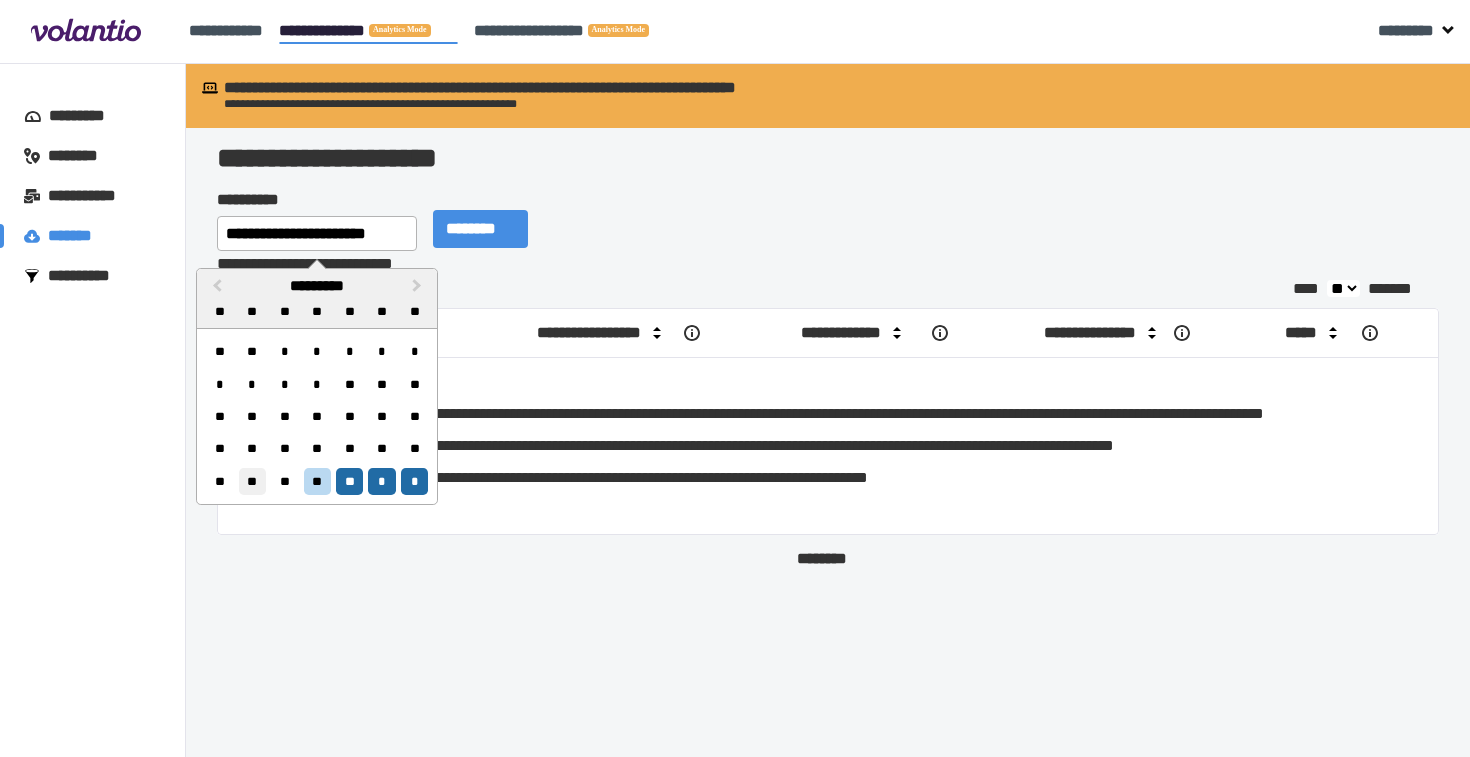 click on "**" at bounding box center (252, 481) 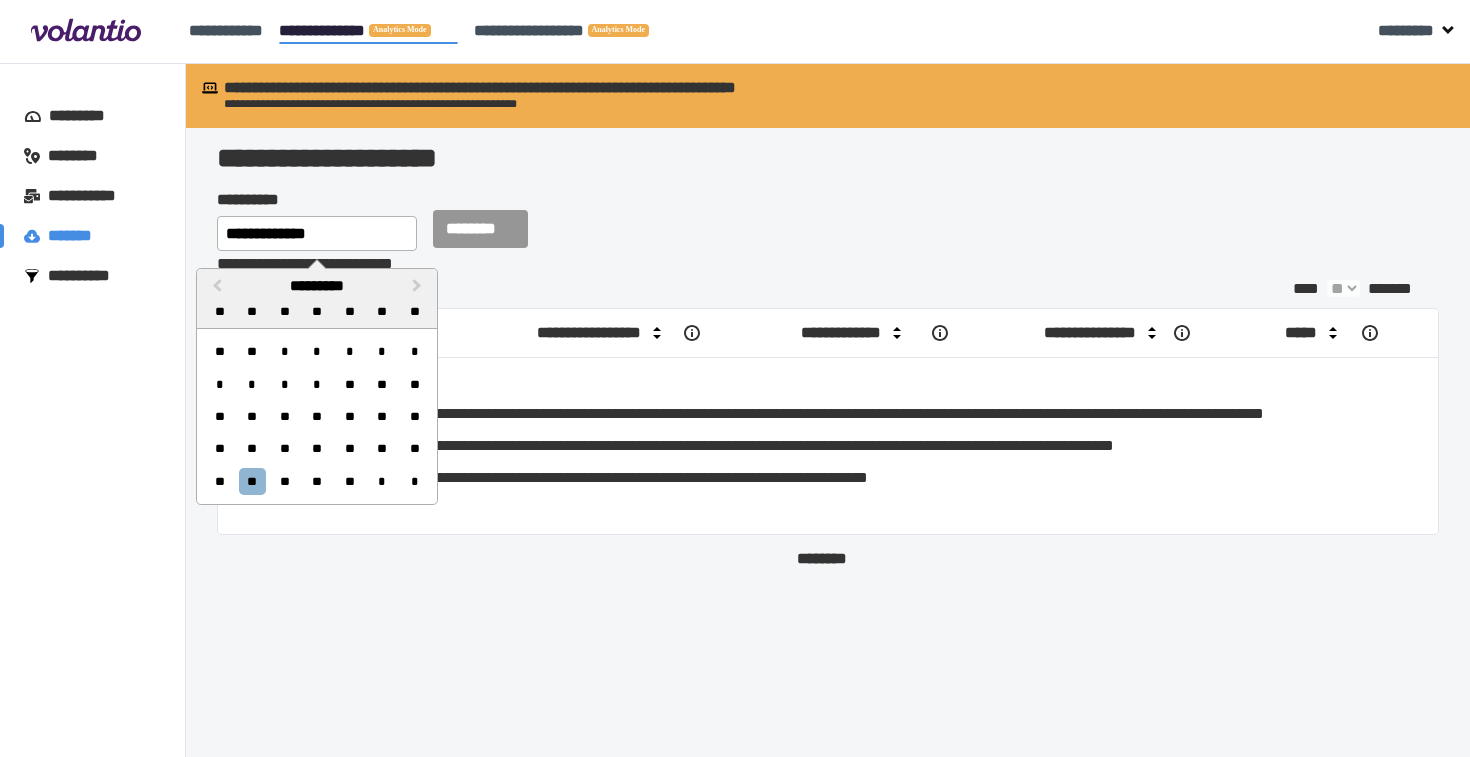 click on "**********" at bounding box center [417, 286] 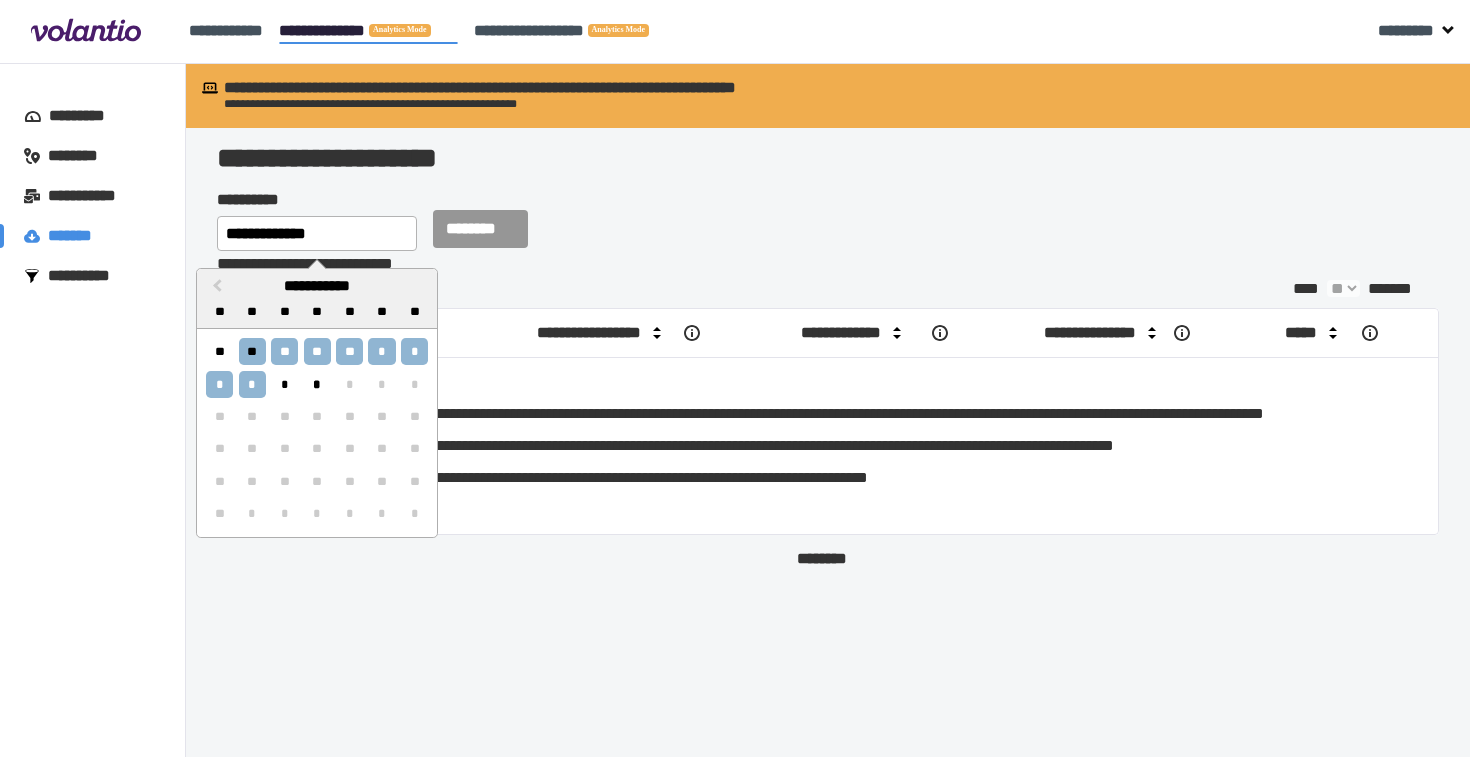 click on "*" at bounding box center (252, 384) 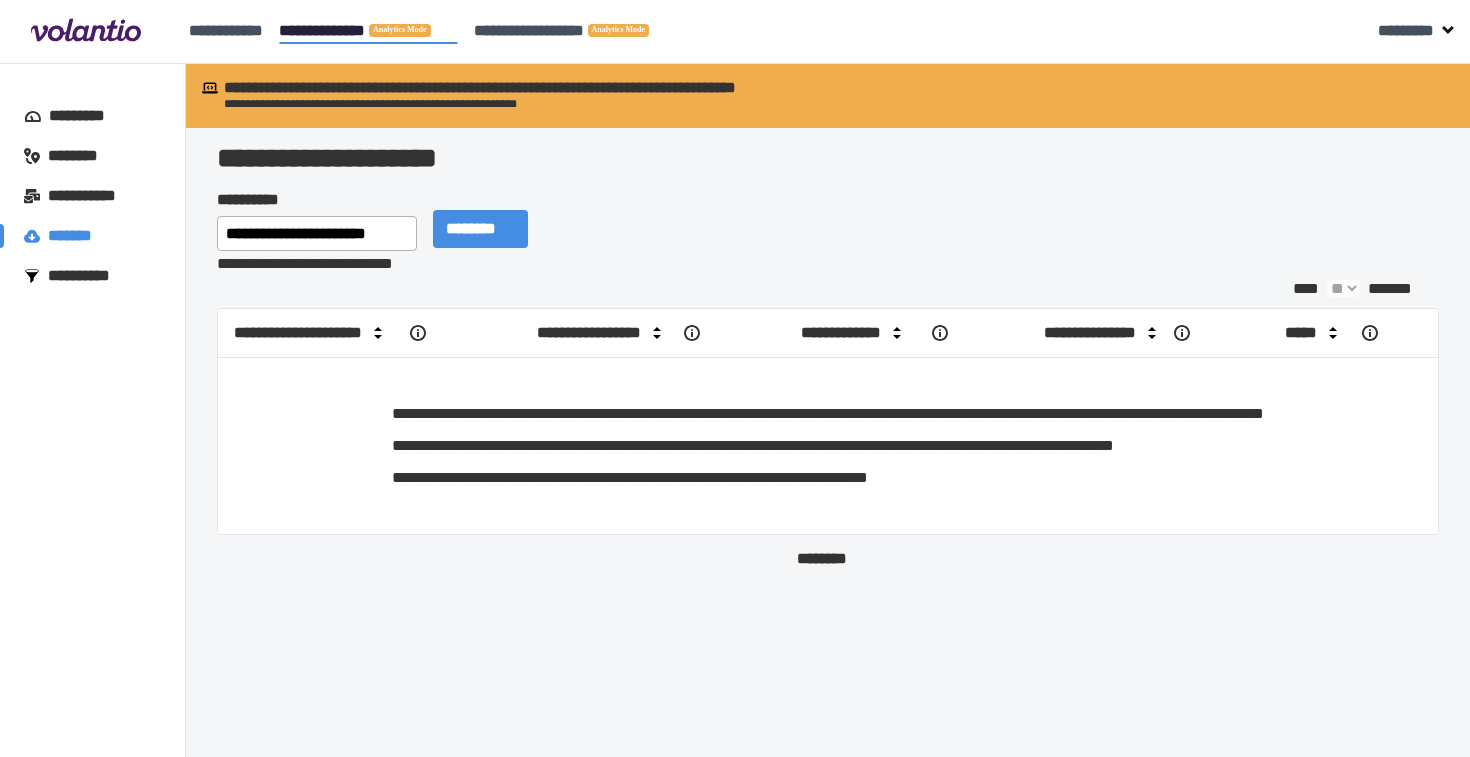 click on "********" at bounding box center (480, 229) 